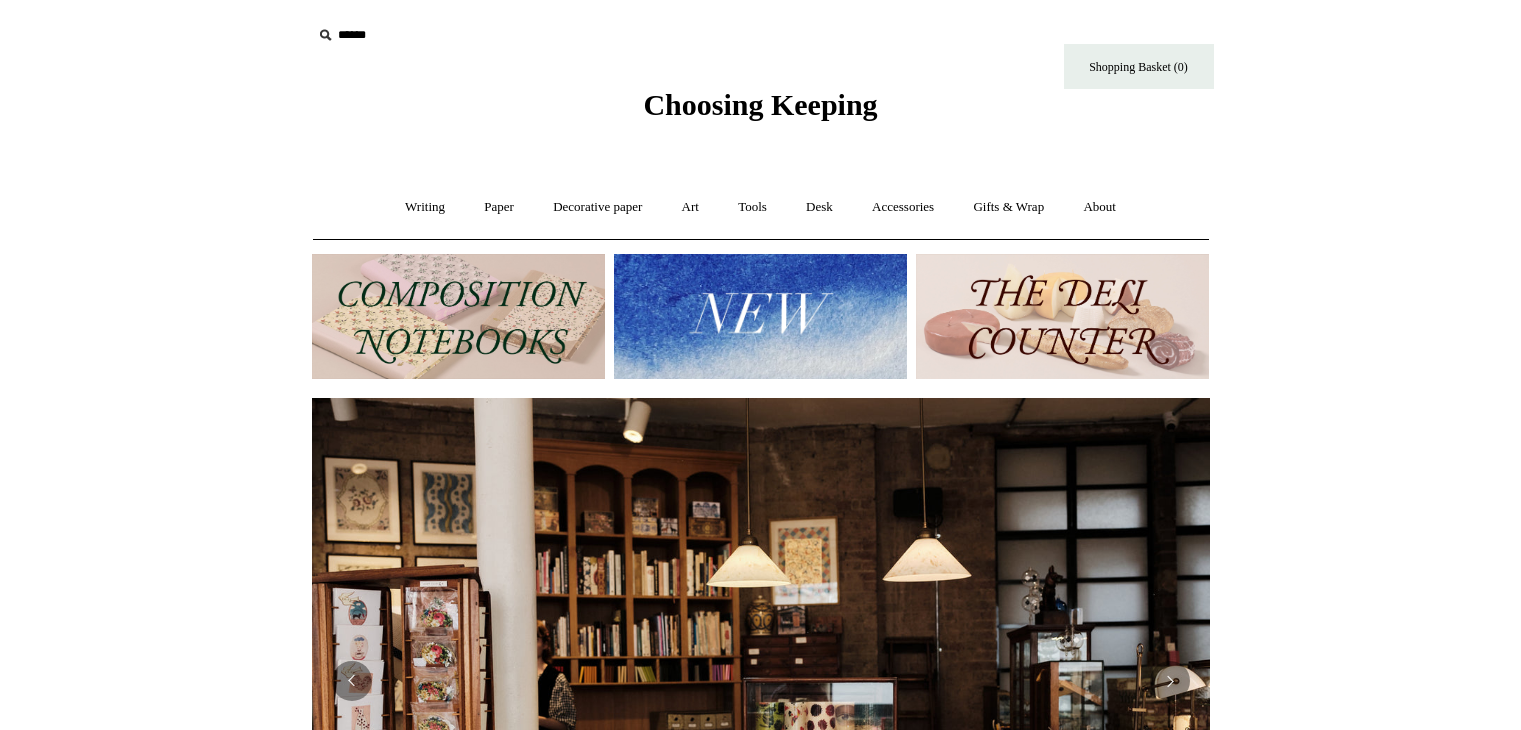 scroll, scrollTop: 0, scrollLeft: 0, axis: both 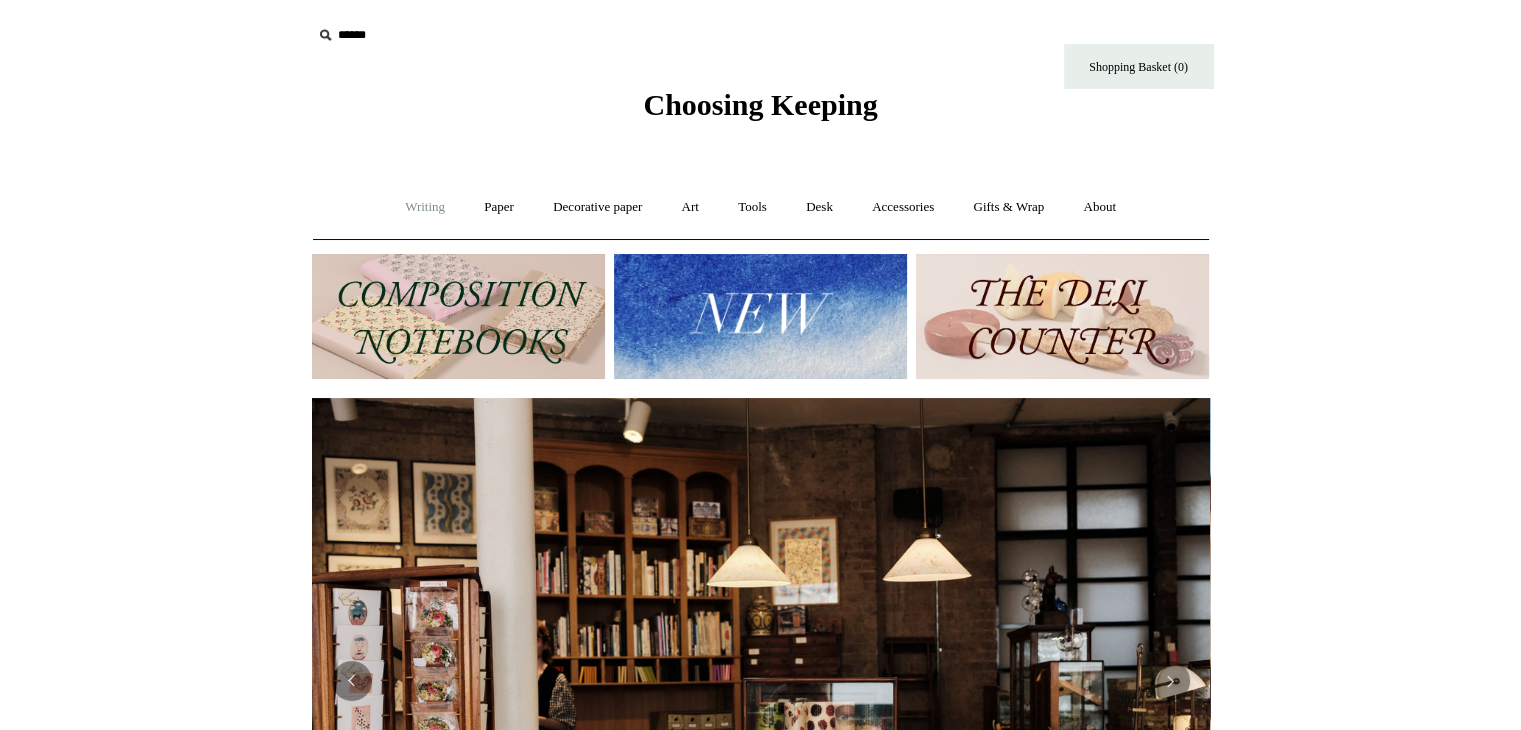 click on "Writing +" at bounding box center [425, 207] 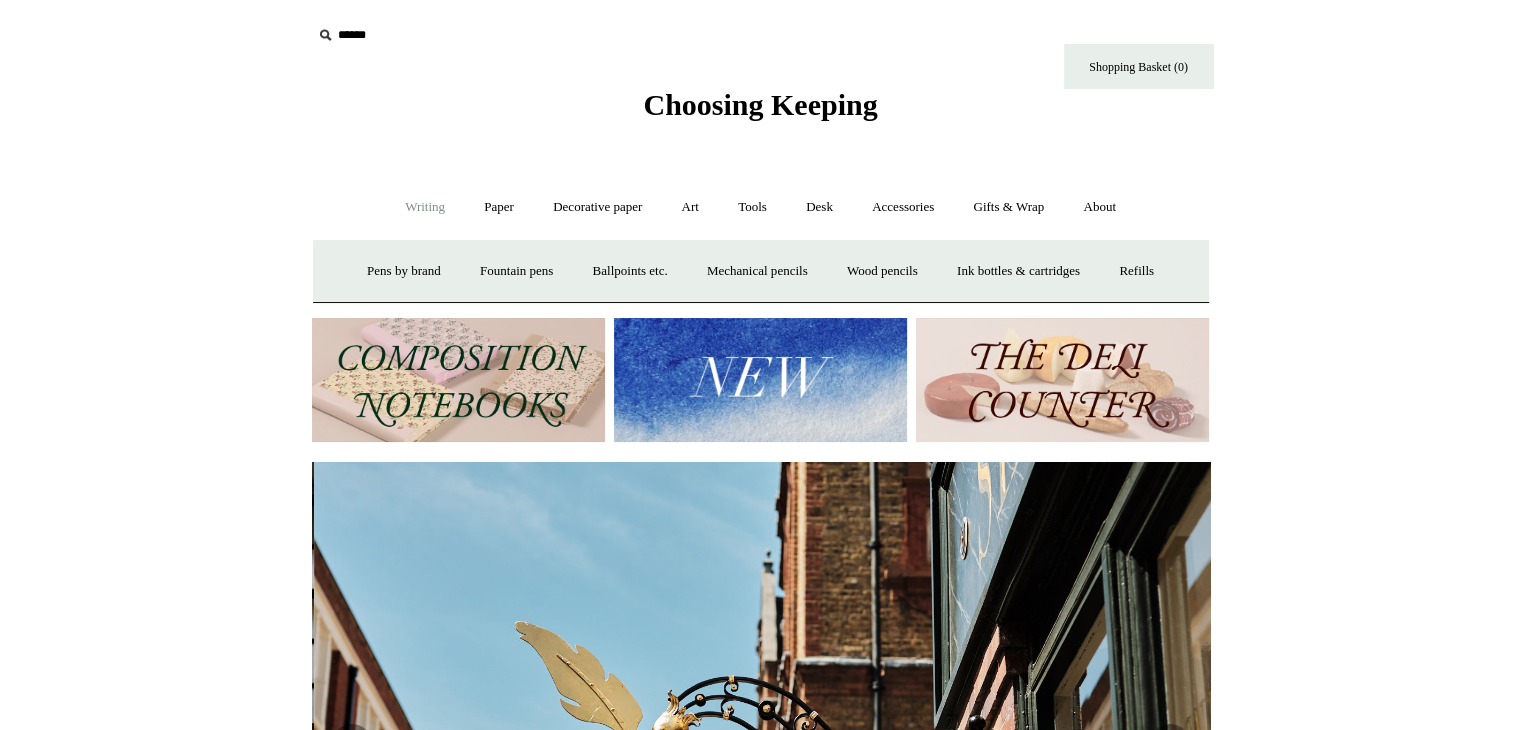 scroll, scrollTop: 0, scrollLeft: 898, axis: horizontal 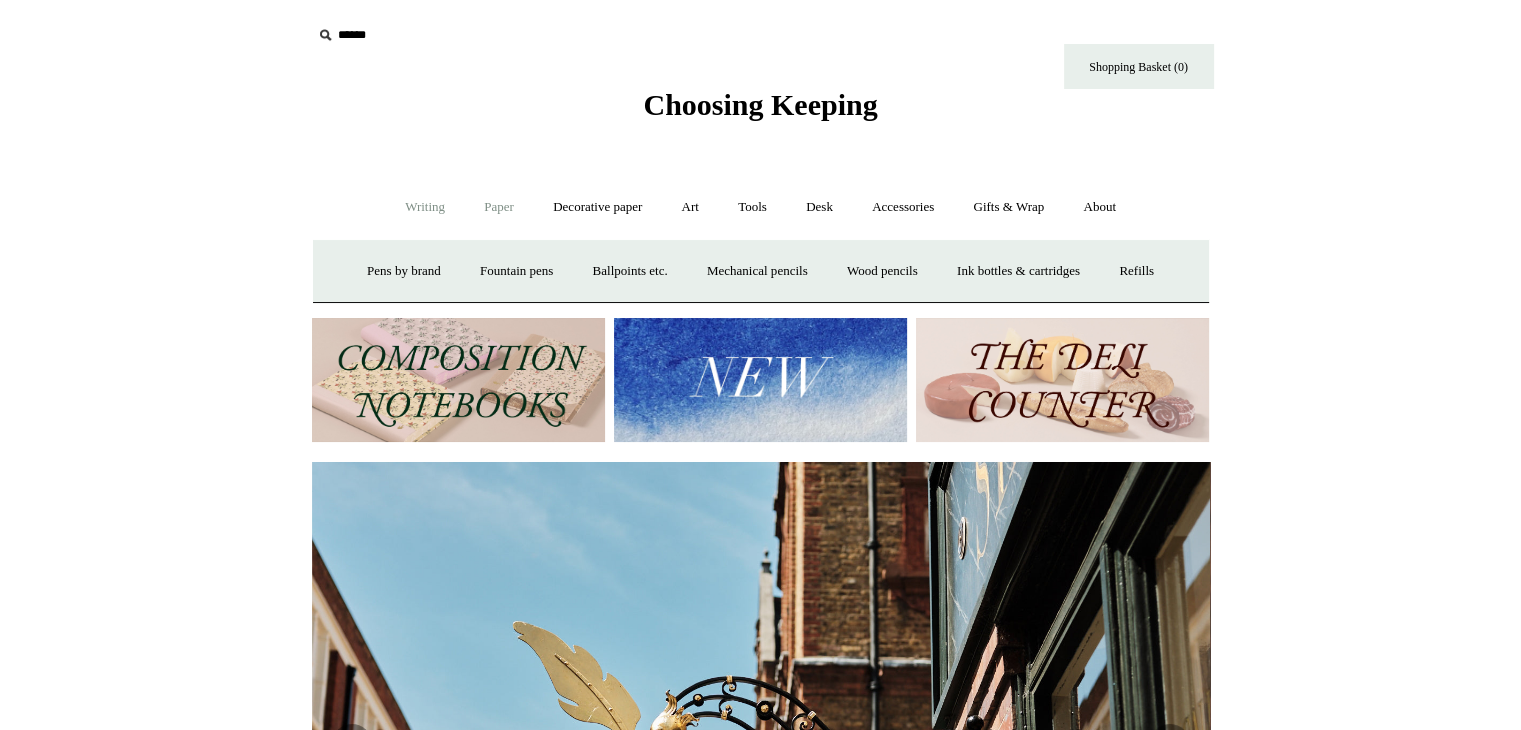 click on "Paper +" at bounding box center [499, 207] 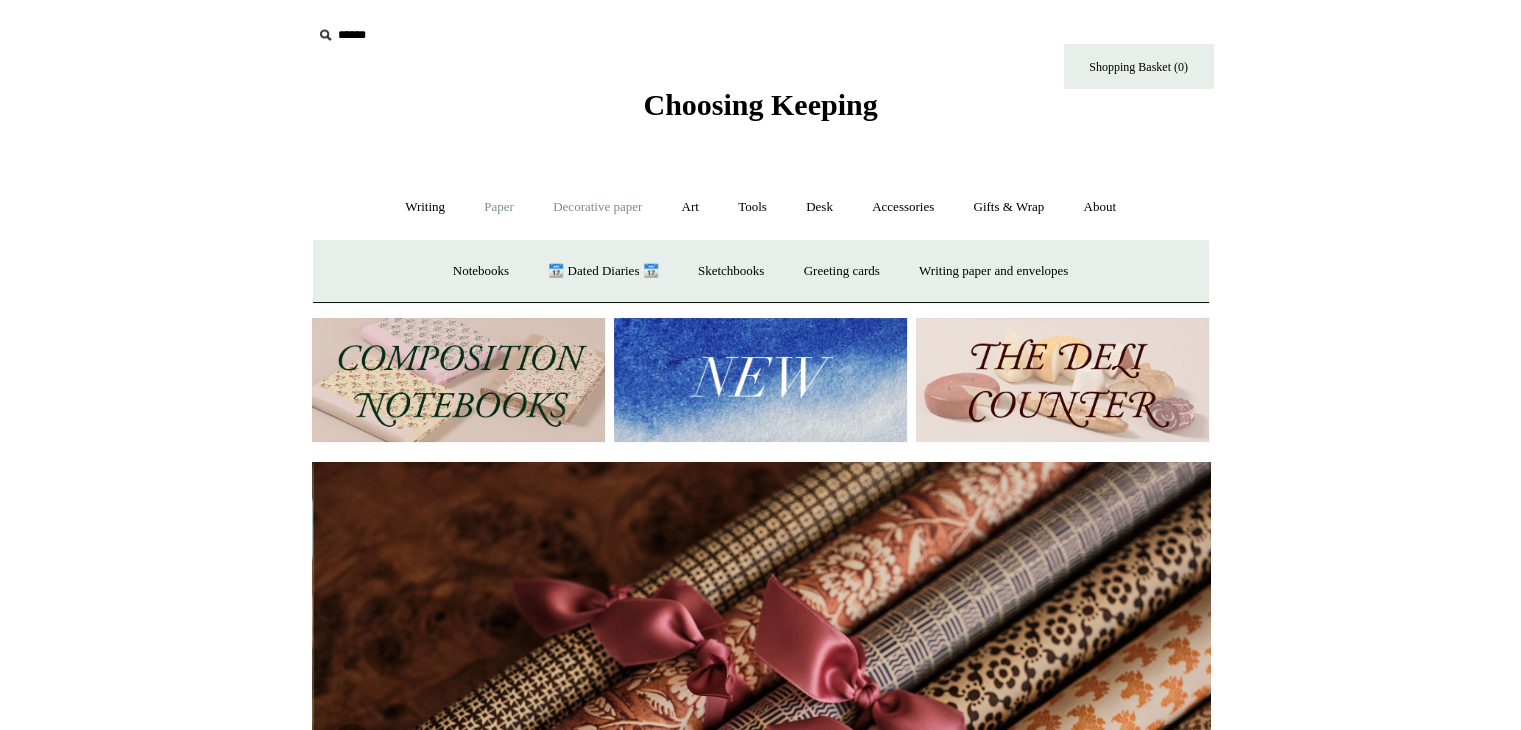 scroll, scrollTop: 0, scrollLeft: 1796, axis: horizontal 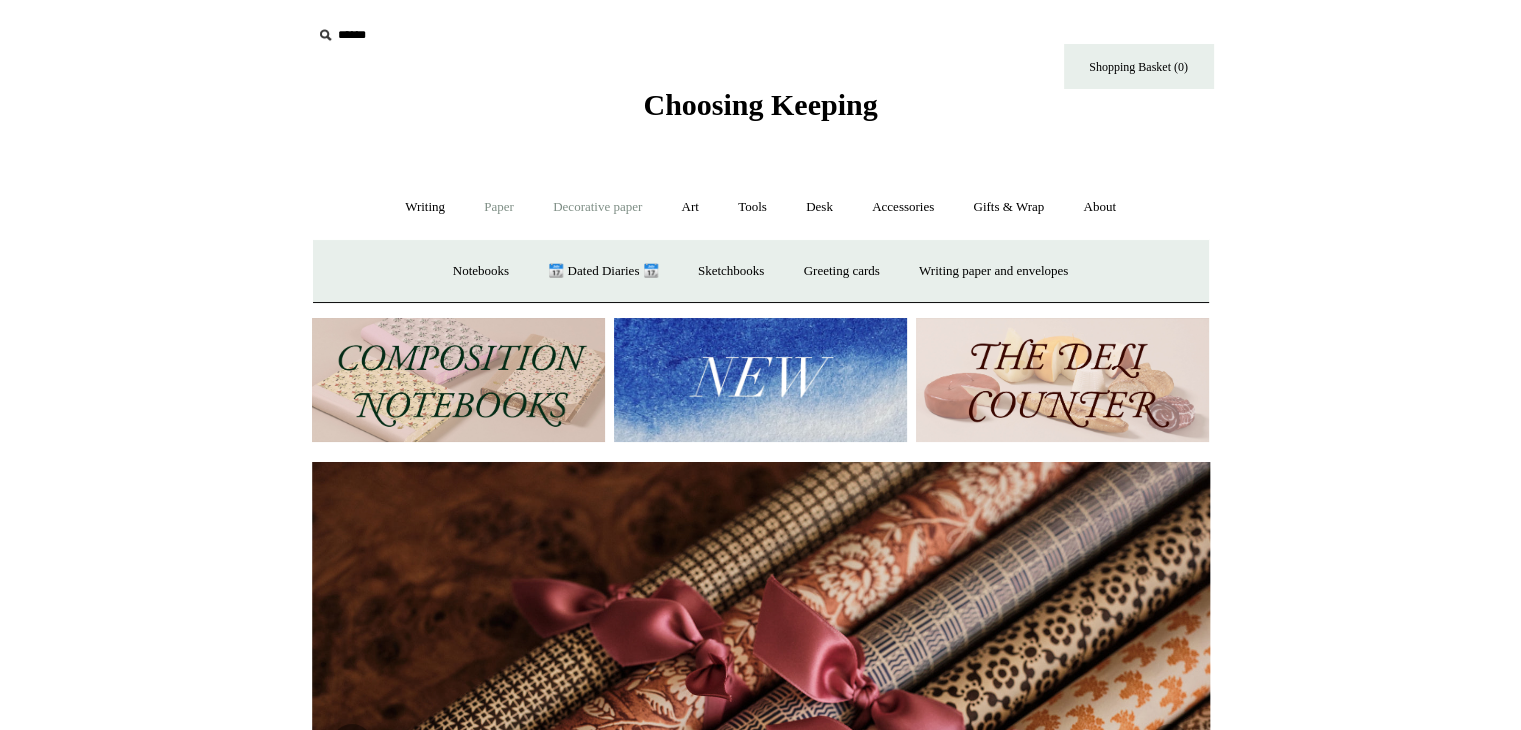 click on "Decorative paper +" at bounding box center [597, 207] 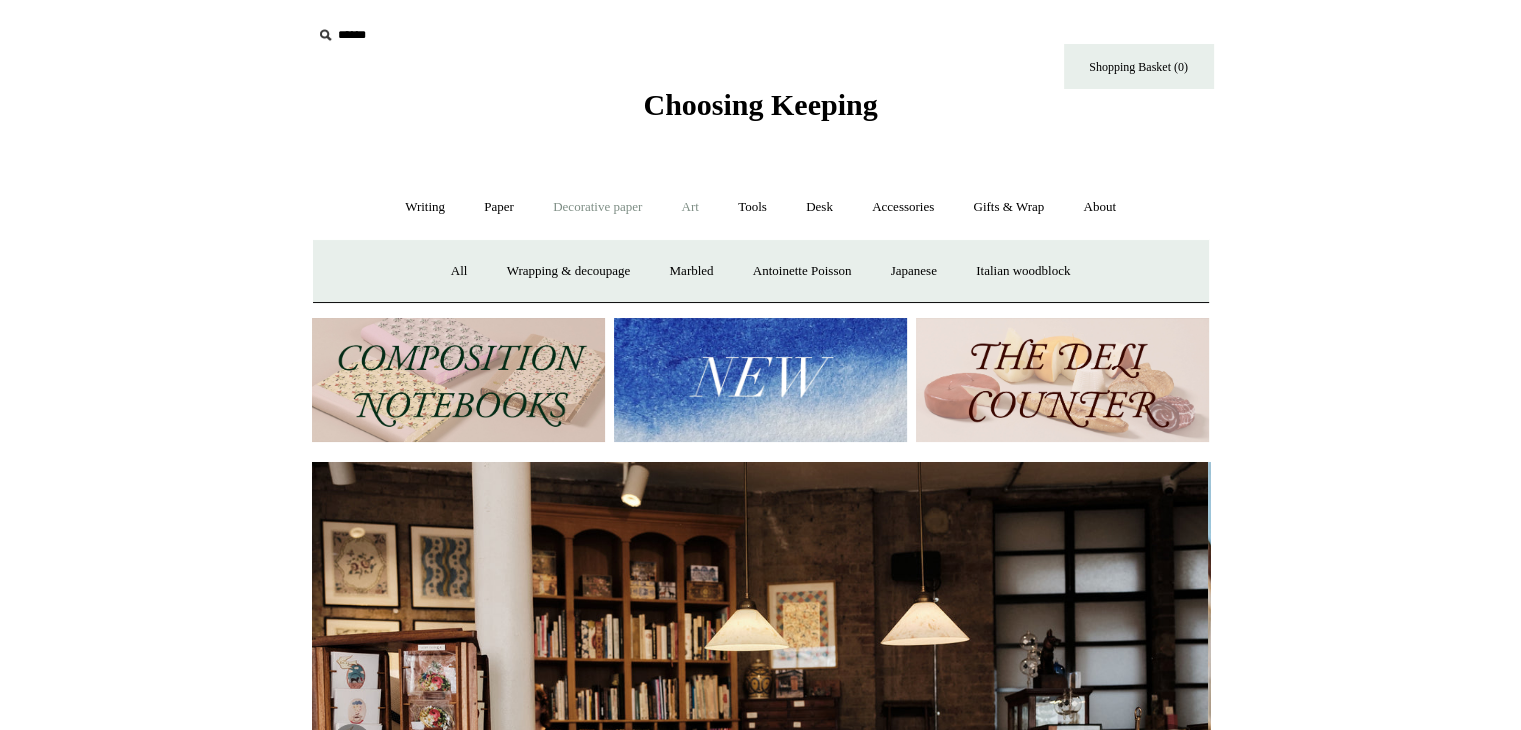 scroll, scrollTop: 0, scrollLeft: 0, axis: both 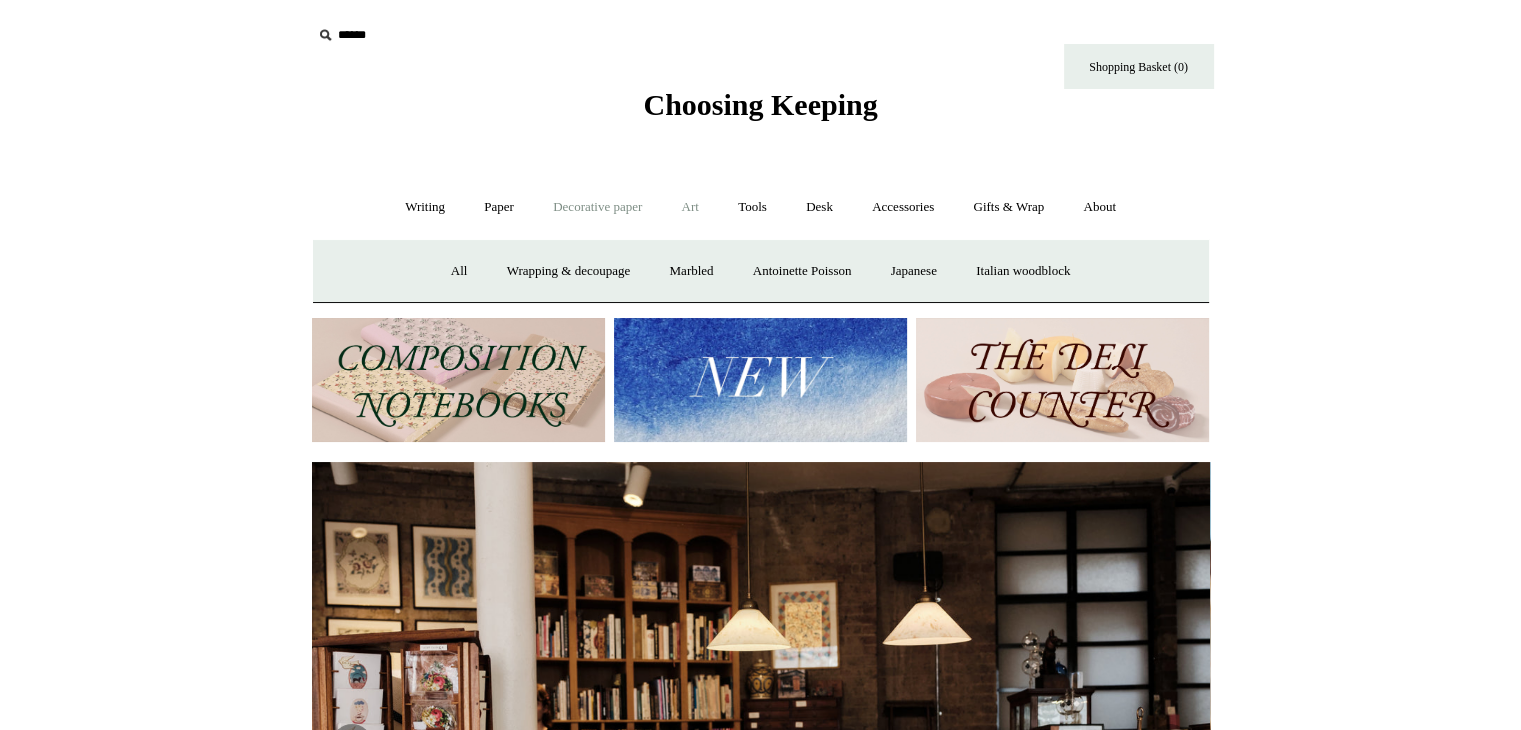 click on "Art +" at bounding box center (690, 207) 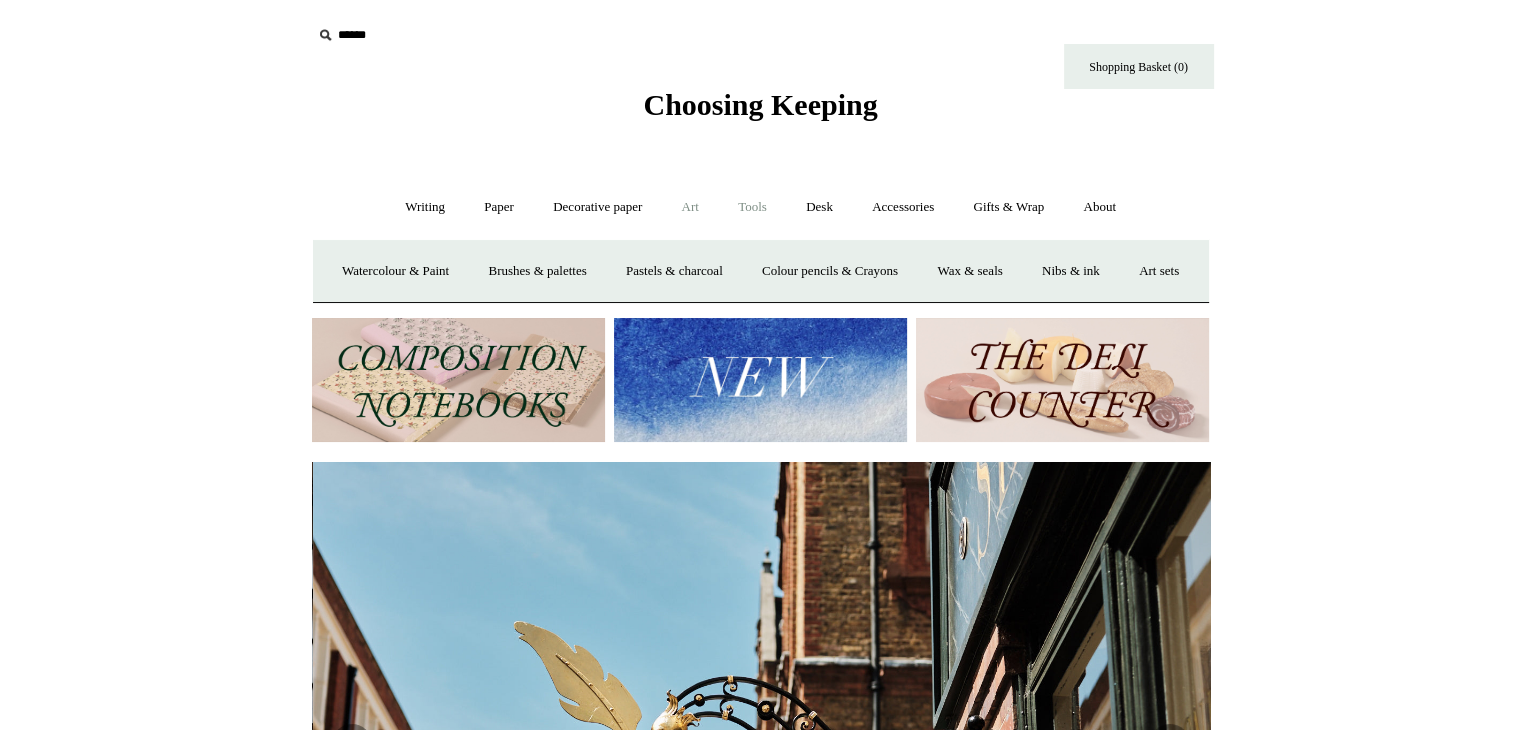 scroll, scrollTop: 0, scrollLeft: 898, axis: horizontal 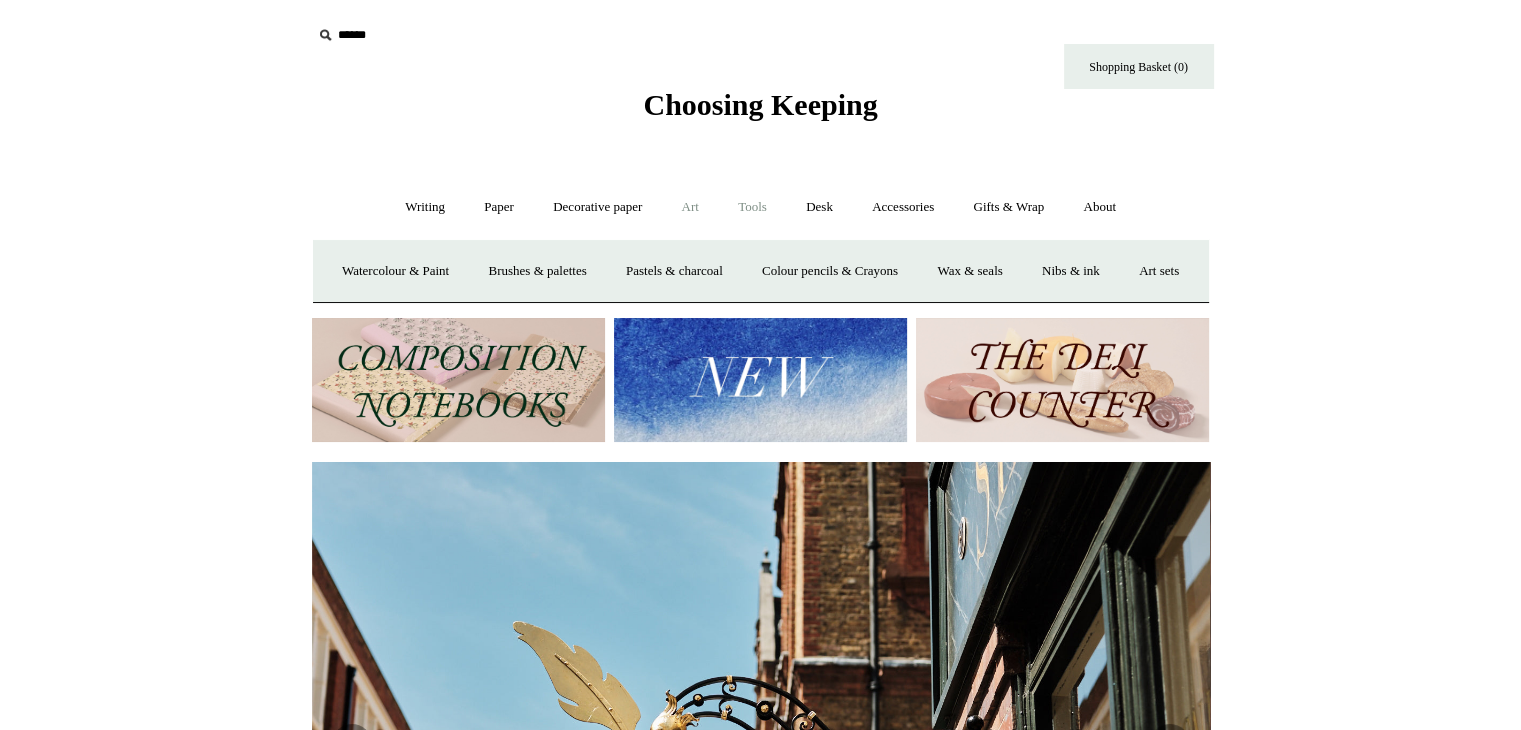 click on "Tools +" at bounding box center [752, 207] 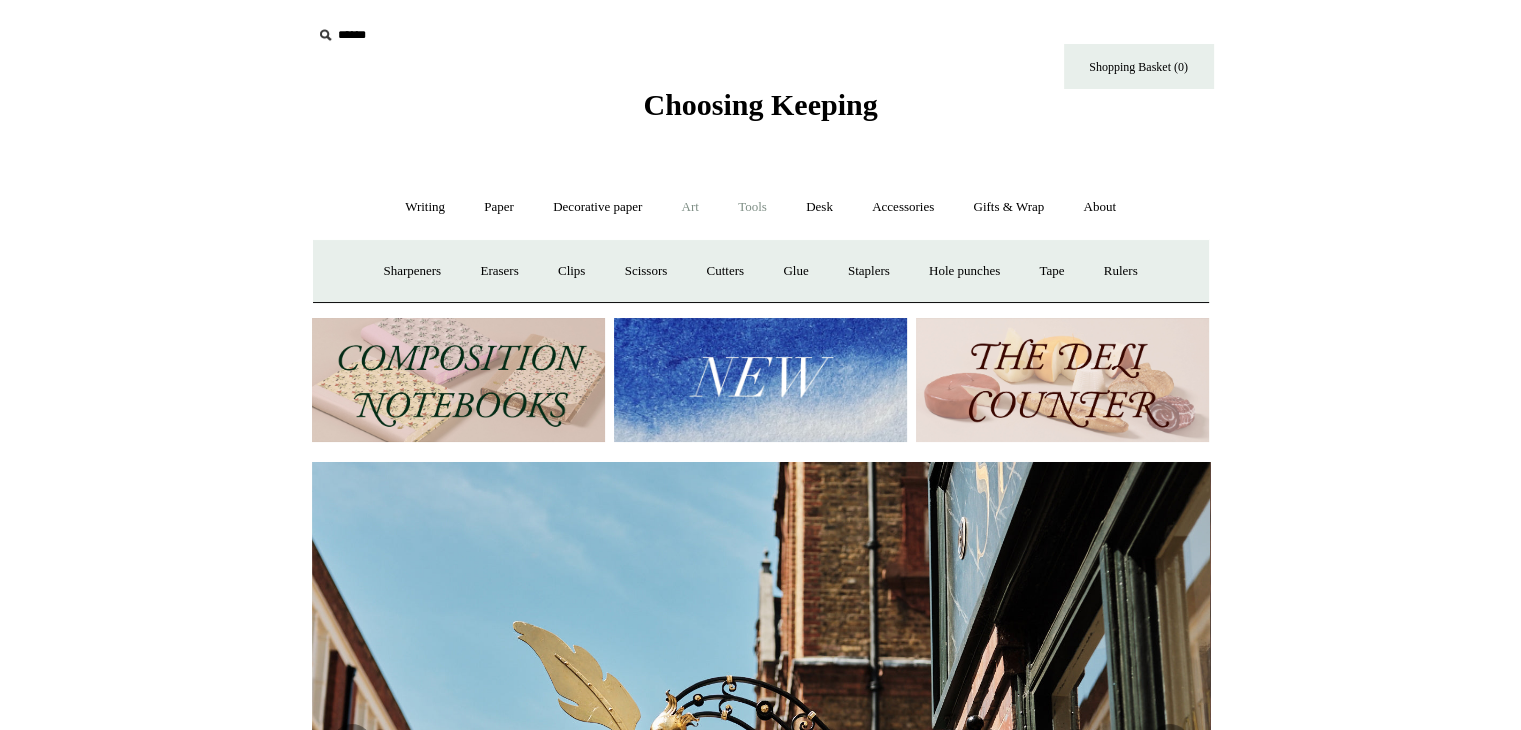 click on "Art +" at bounding box center [690, 207] 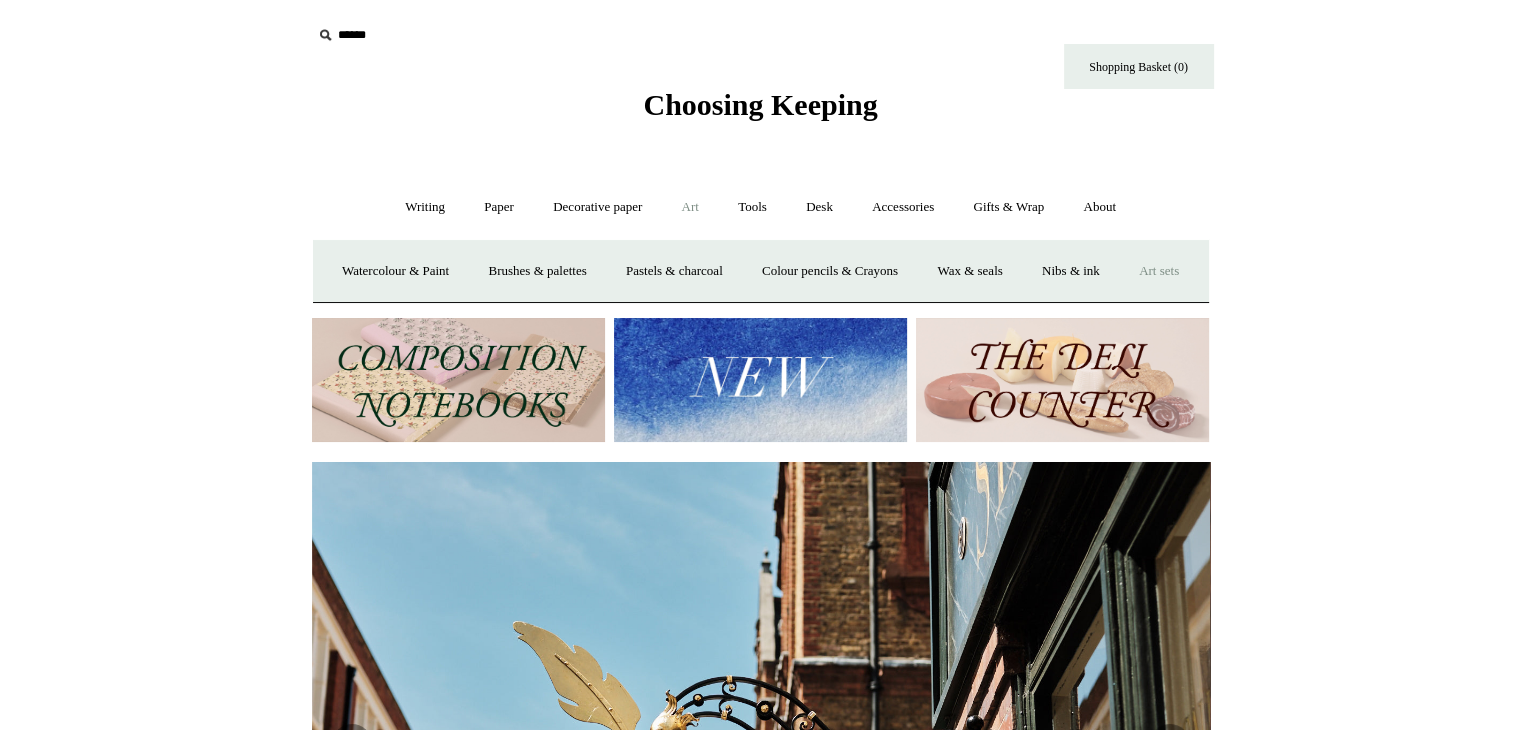 click on "Art sets" at bounding box center [1159, 271] 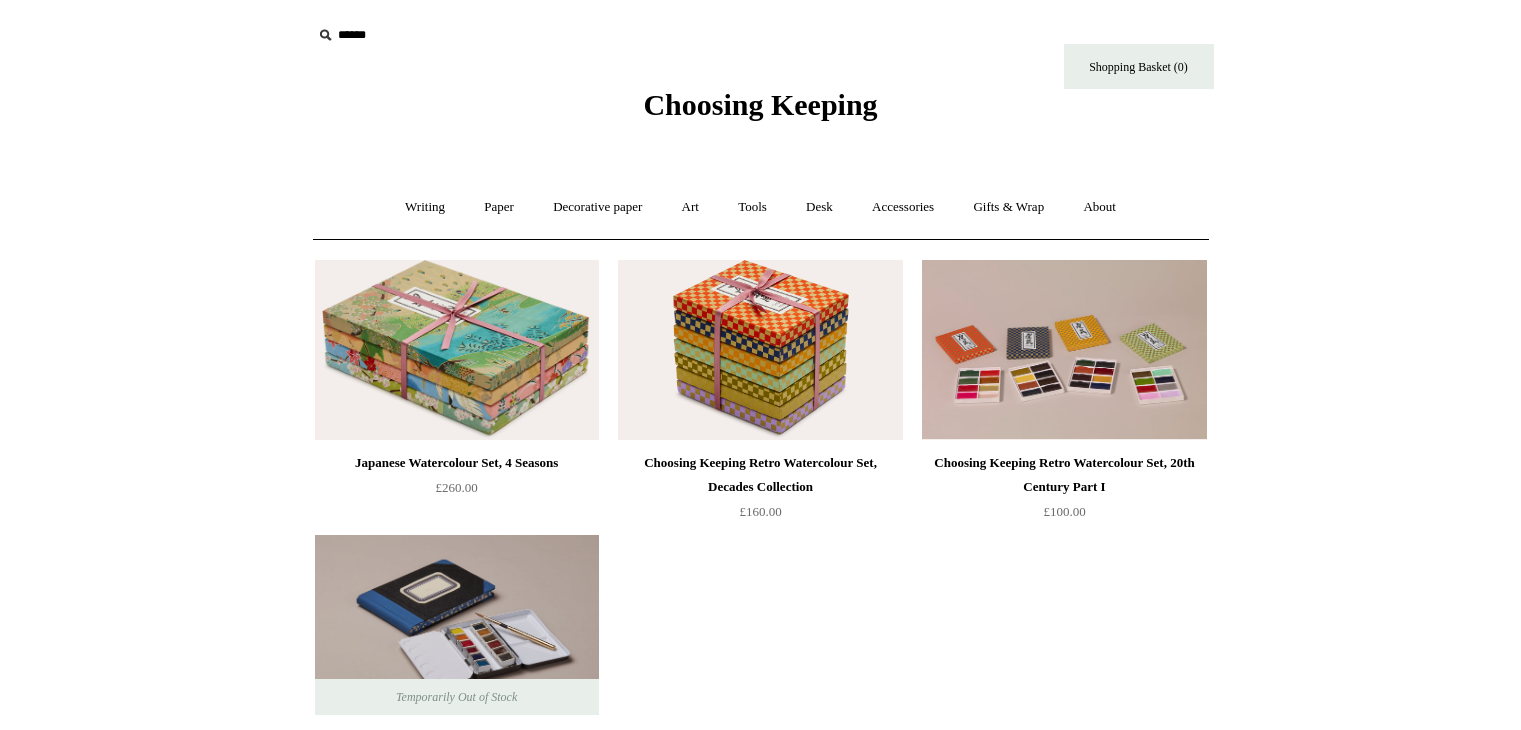 scroll, scrollTop: 79, scrollLeft: 0, axis: vertical 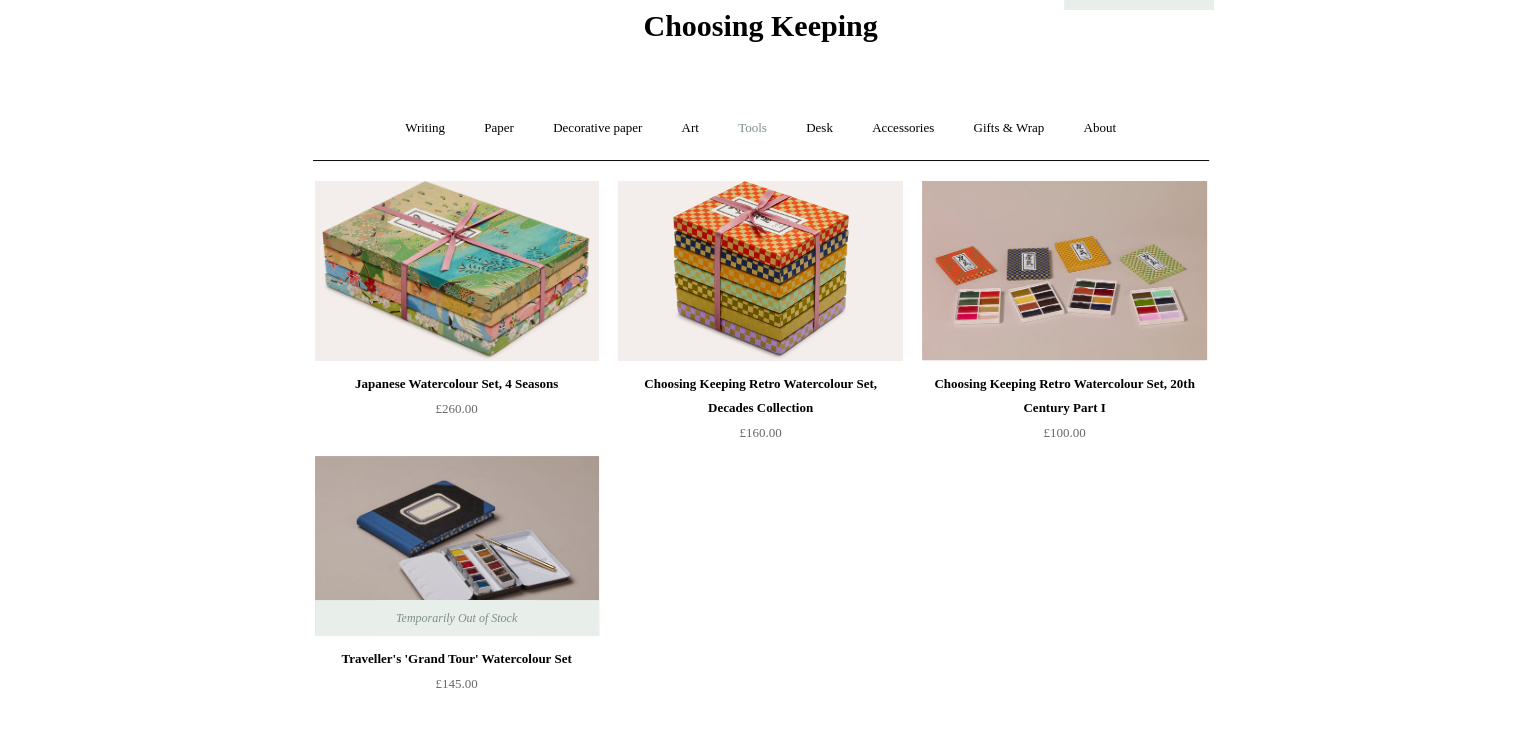 click on "Tools +" at bounding box center [752, 128] 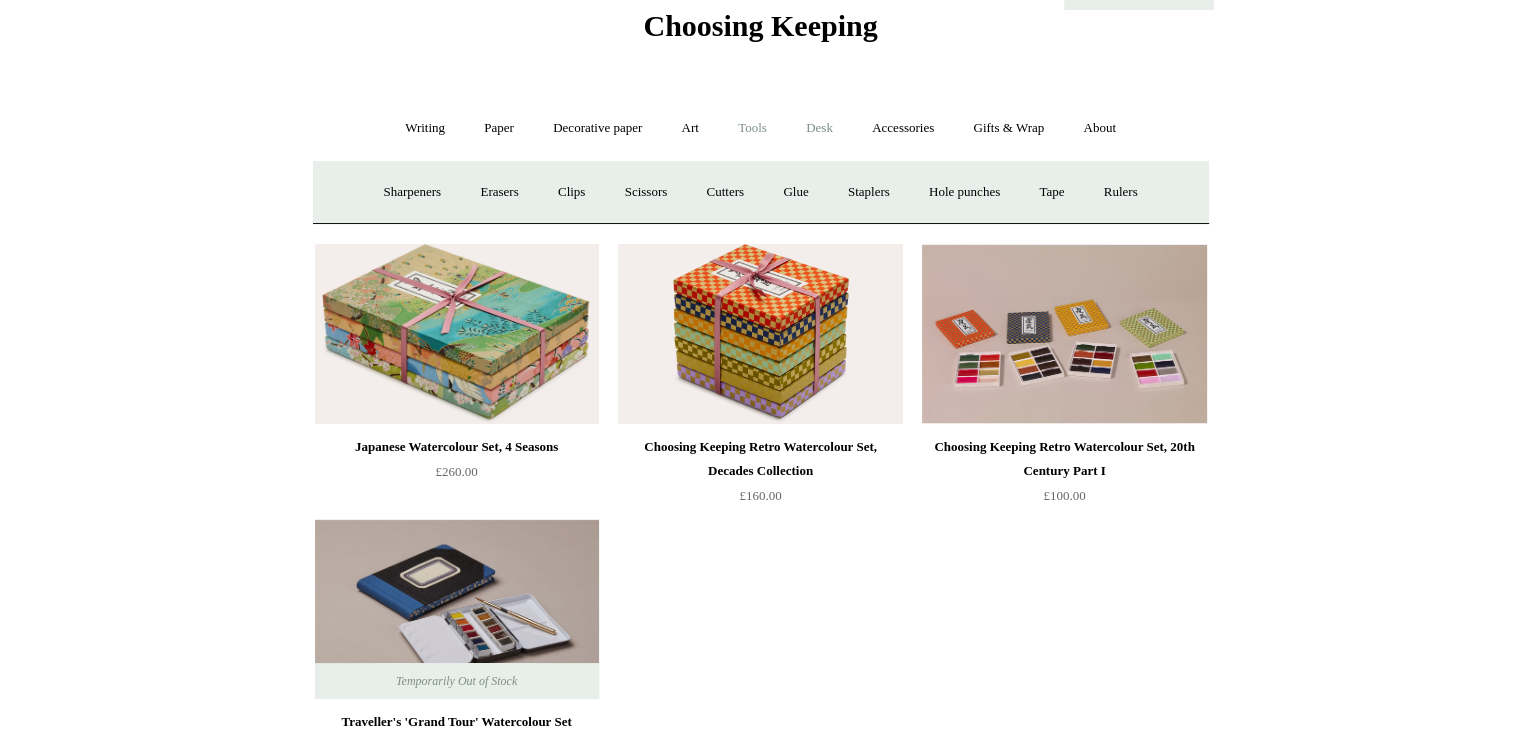 click on "Desk +" at bounding box center [819, 128] 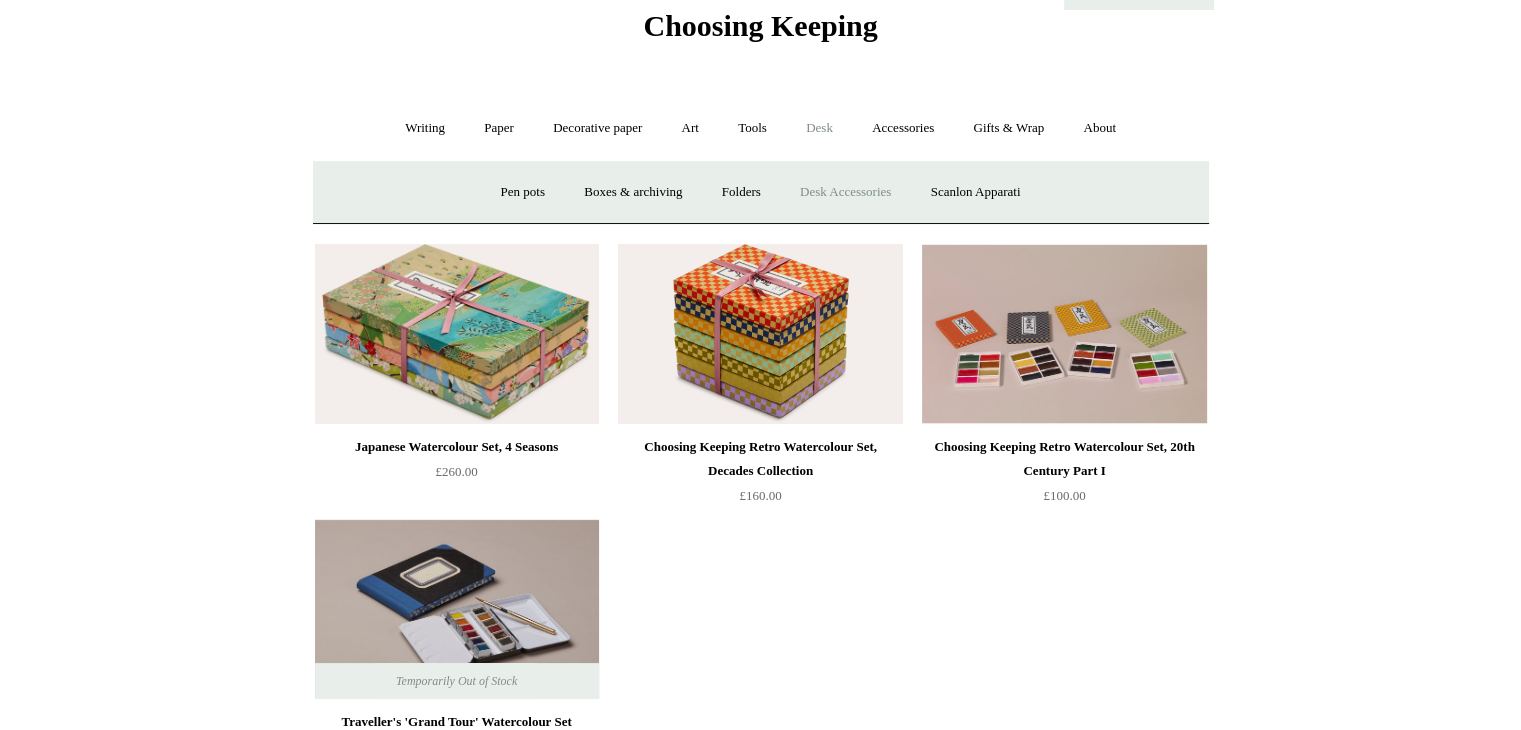 click on "Desk Accessories" at bounding box center (845, 192) 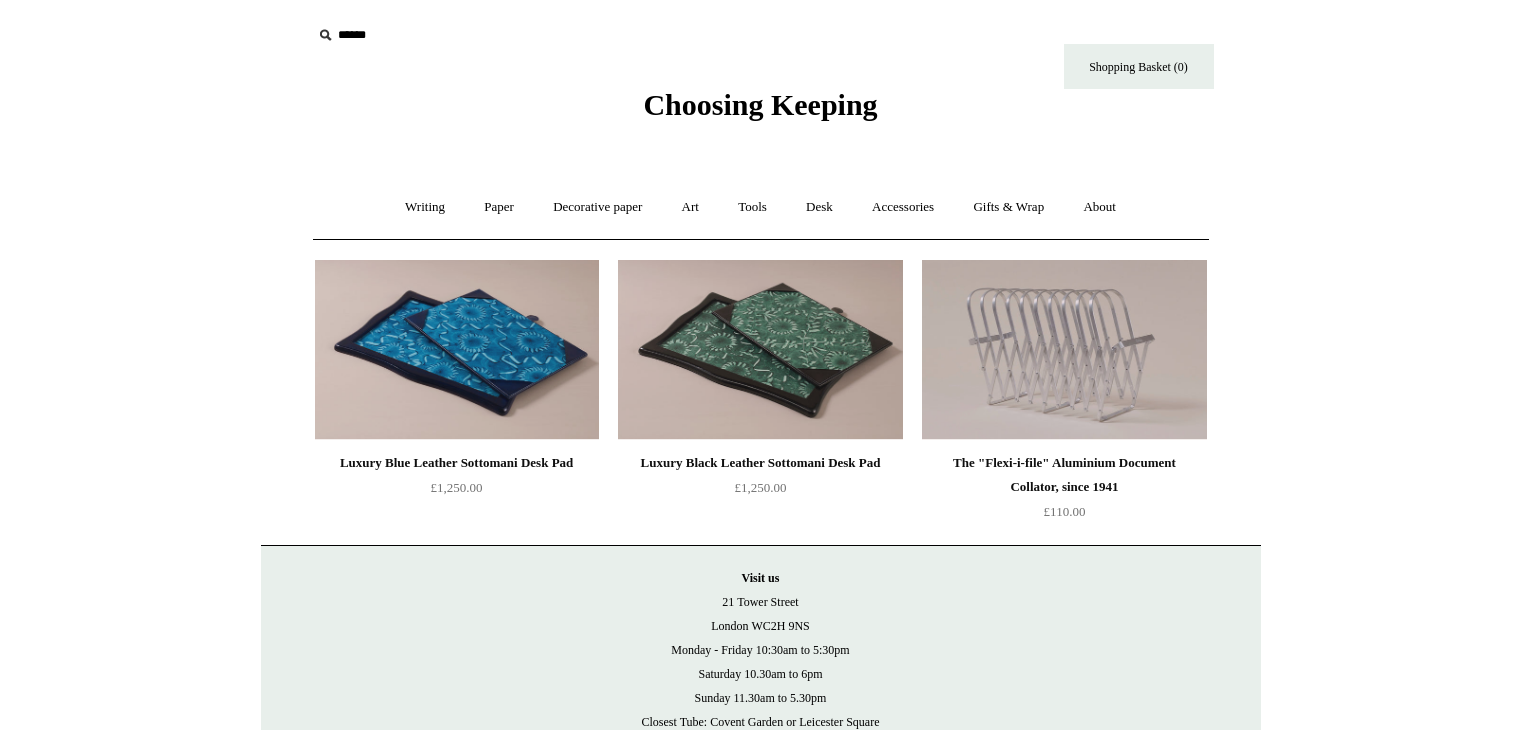 scroll, scrollTop: 0, scrollLeft: 0, axis: both 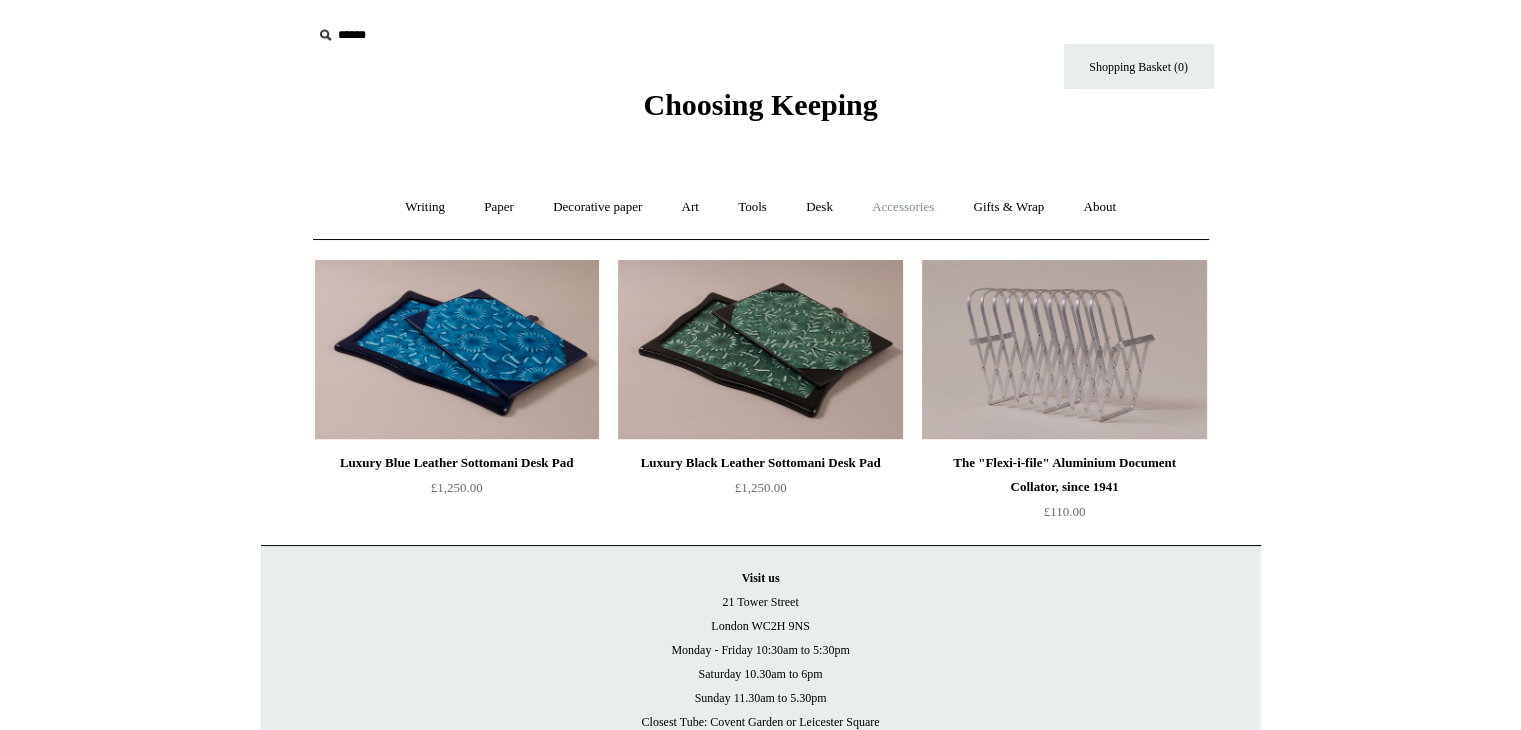 click on "Accessories +" at bounding box center [903, 207] 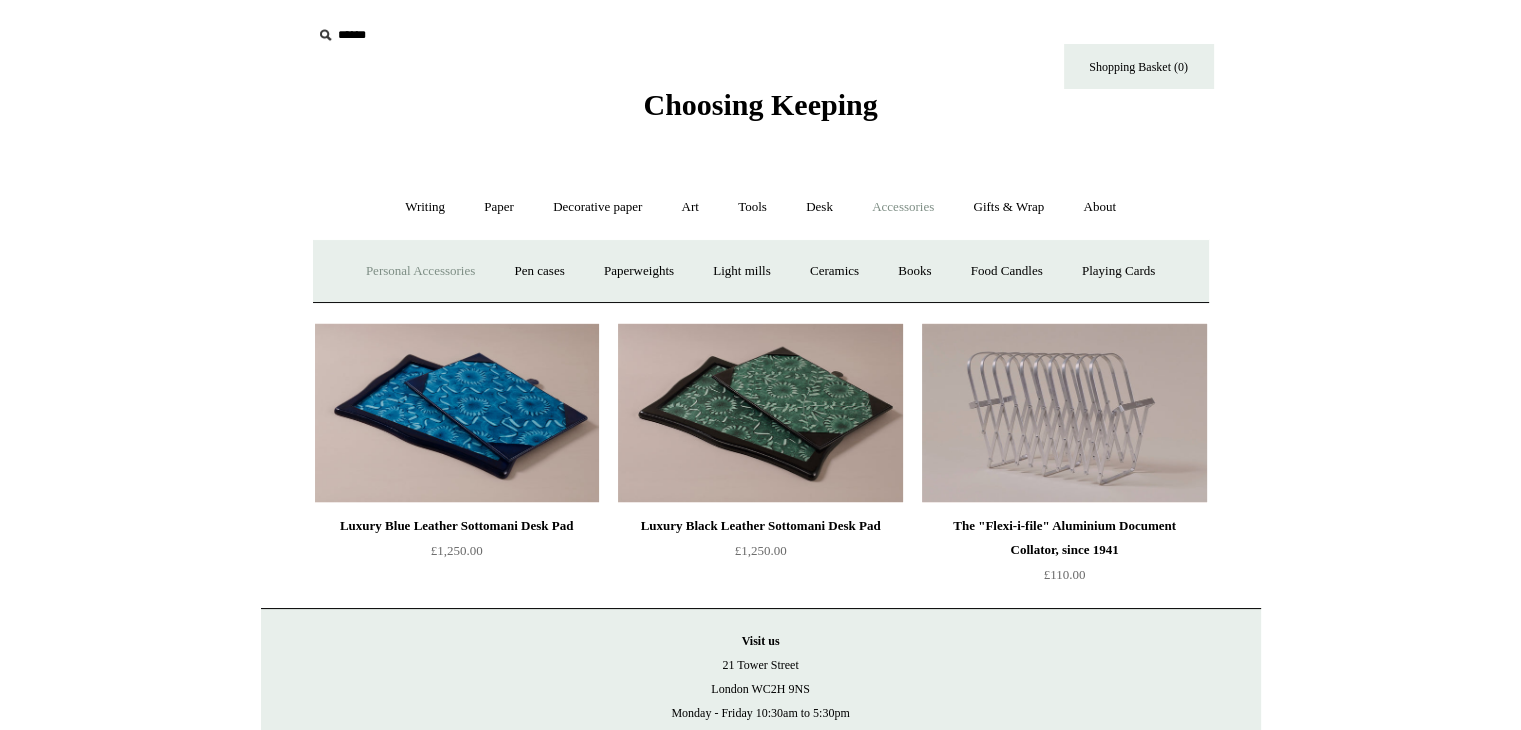 click on "Personal Accessories +" at bounding box center [420, 271] 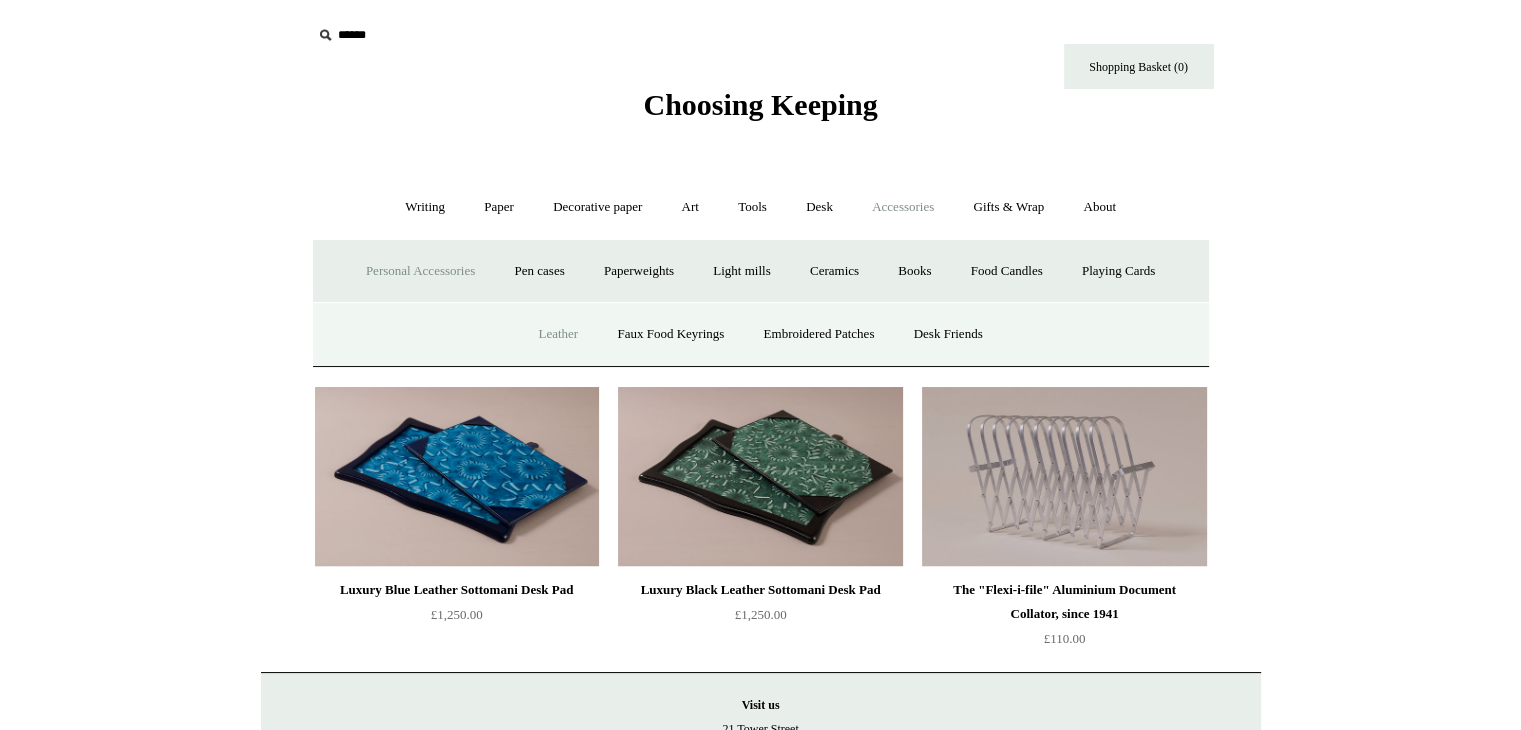 click on "Leather" at bounding box center [558, 334] 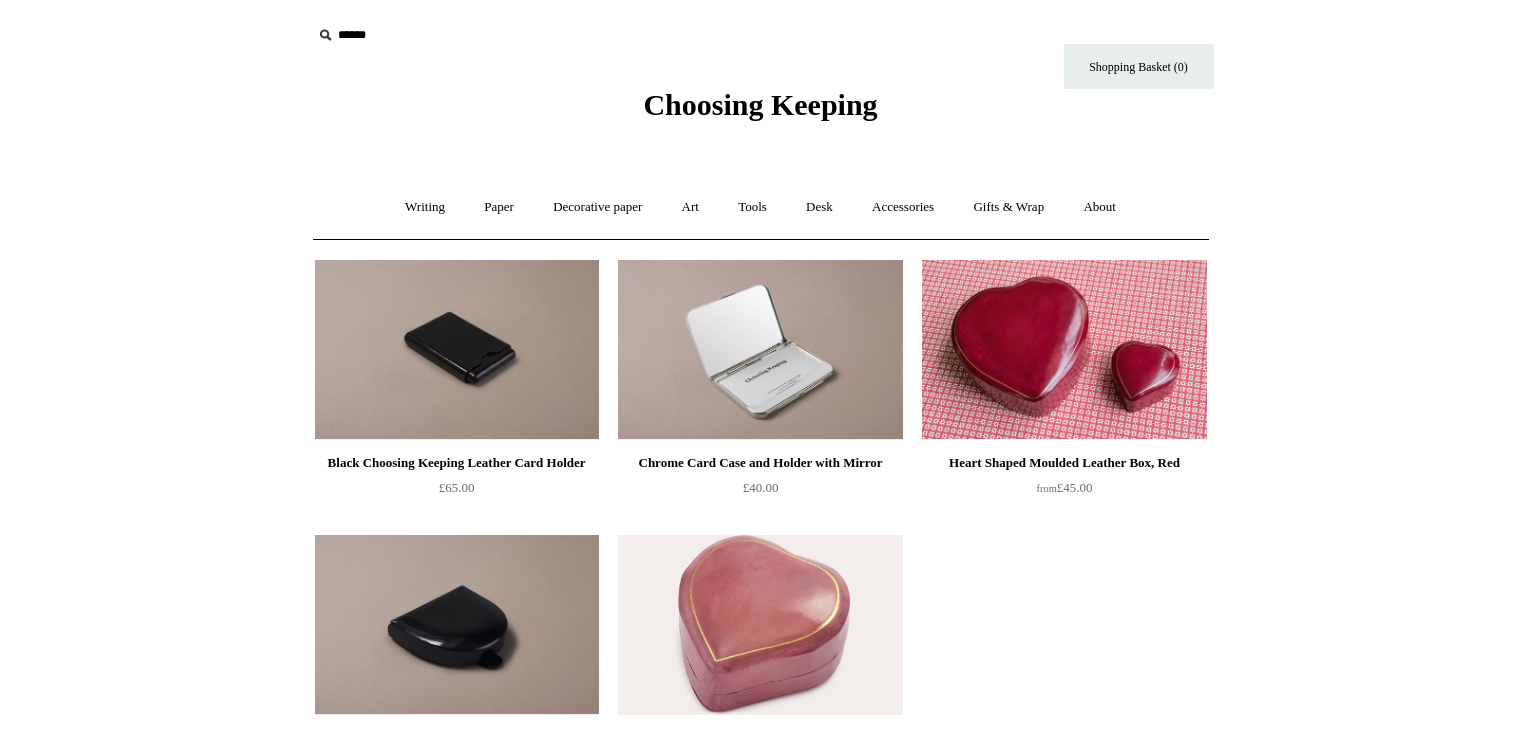 scroll, scrollTop: 0, scrollLeft: 0, axis: both 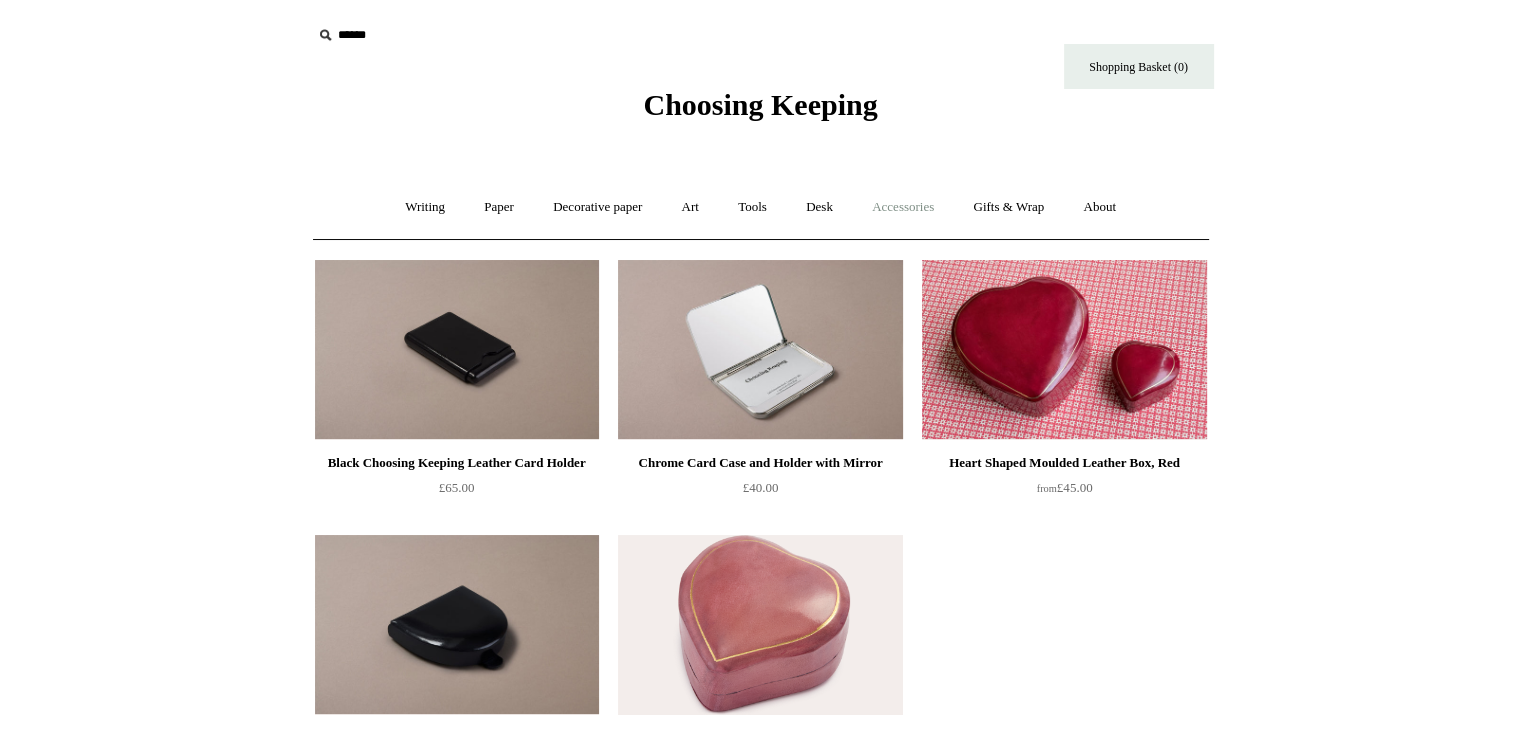 click on "Accessories +" at bounding box center [903, 207] 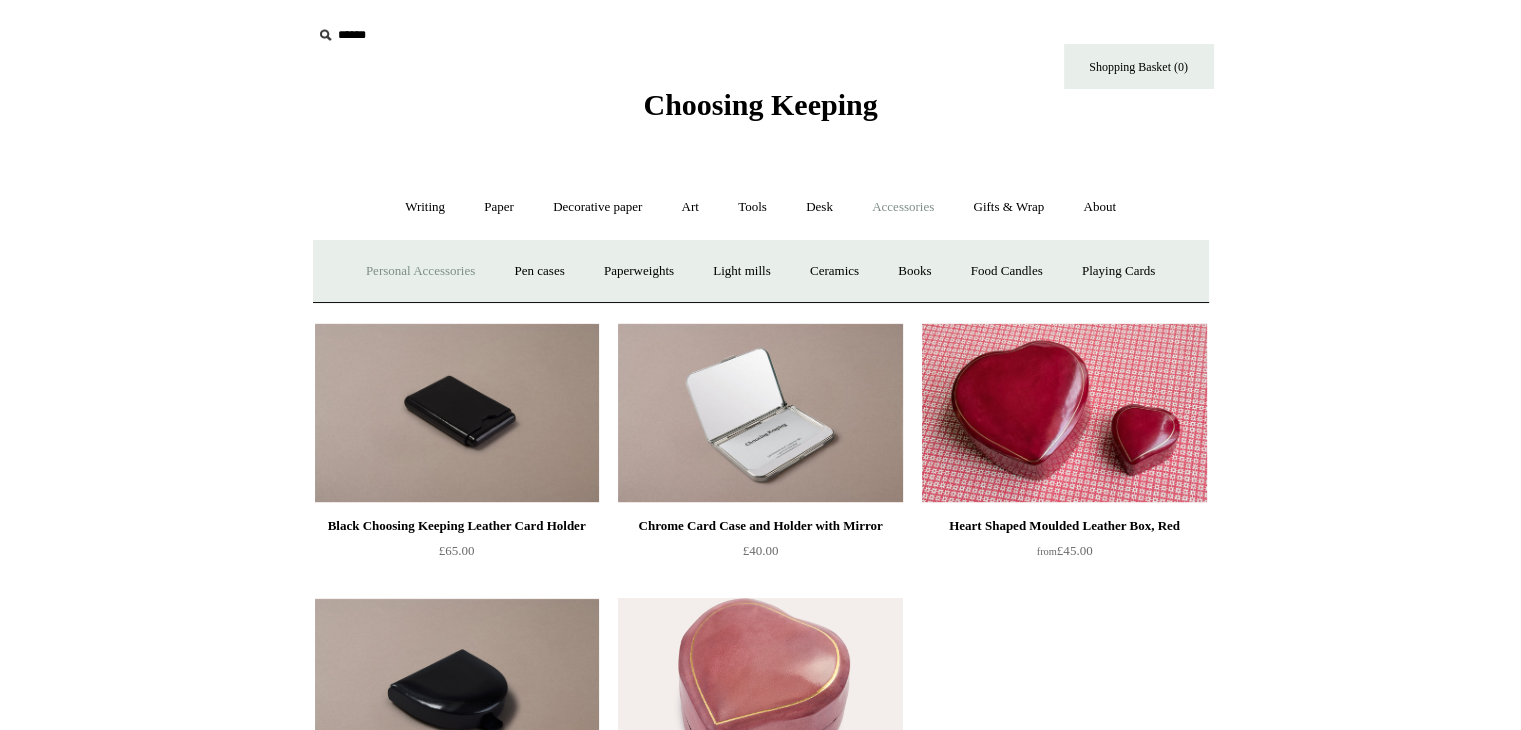 click on "Personal Accessories +" at bounding box center [420, 271] 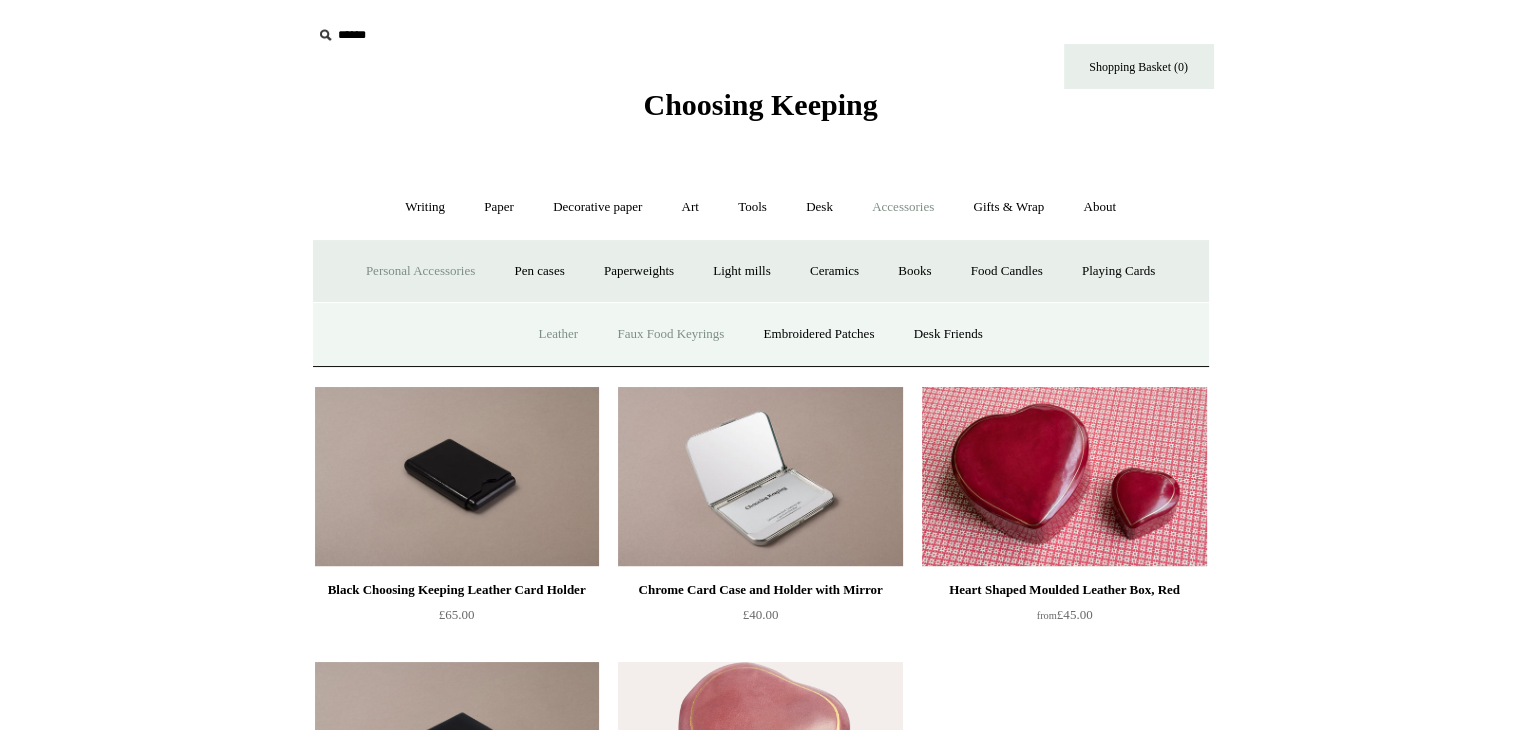 click on "Faux Food Keyrings" at bounding box center [670, 334] 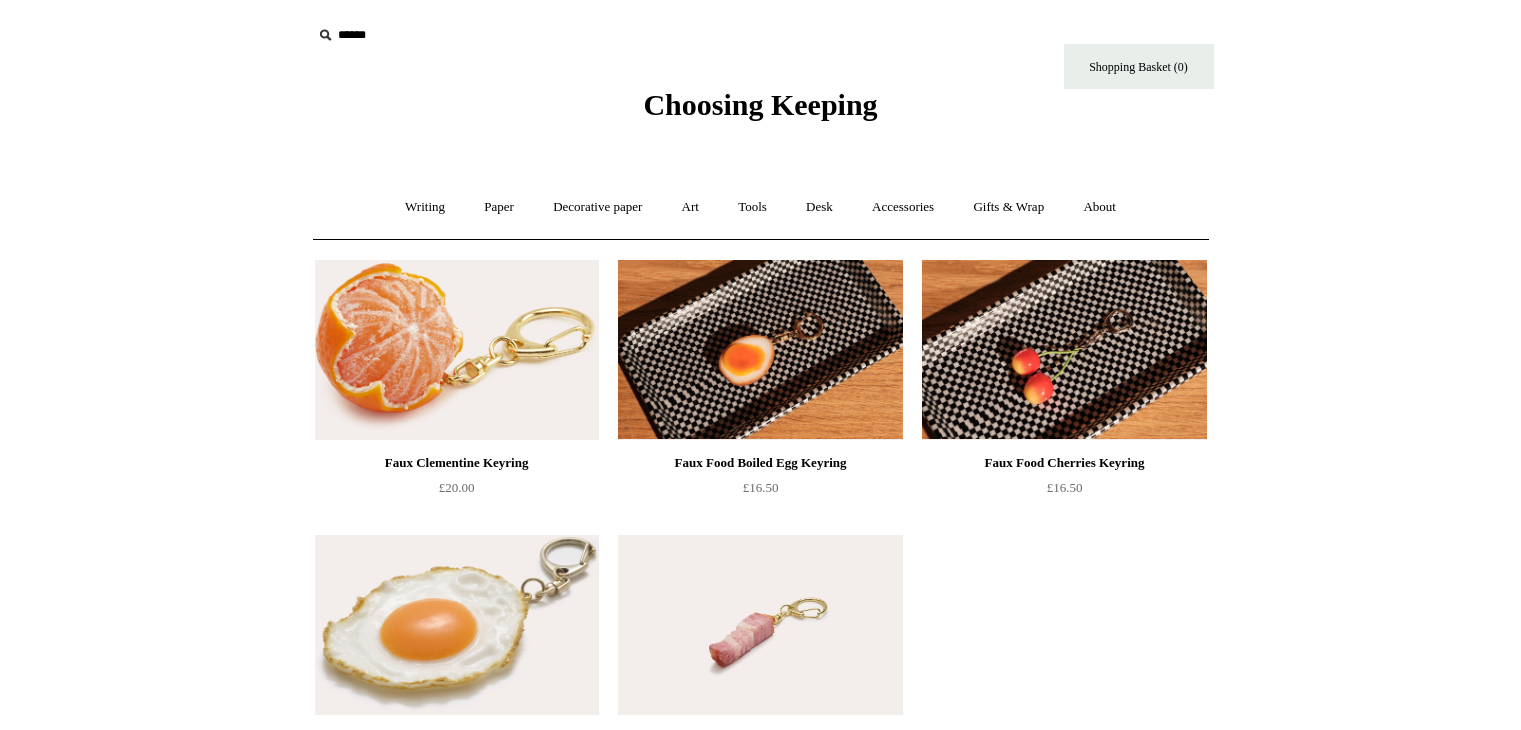 scroll, scrollTop: 0, scrollLeft: 0, axis: both 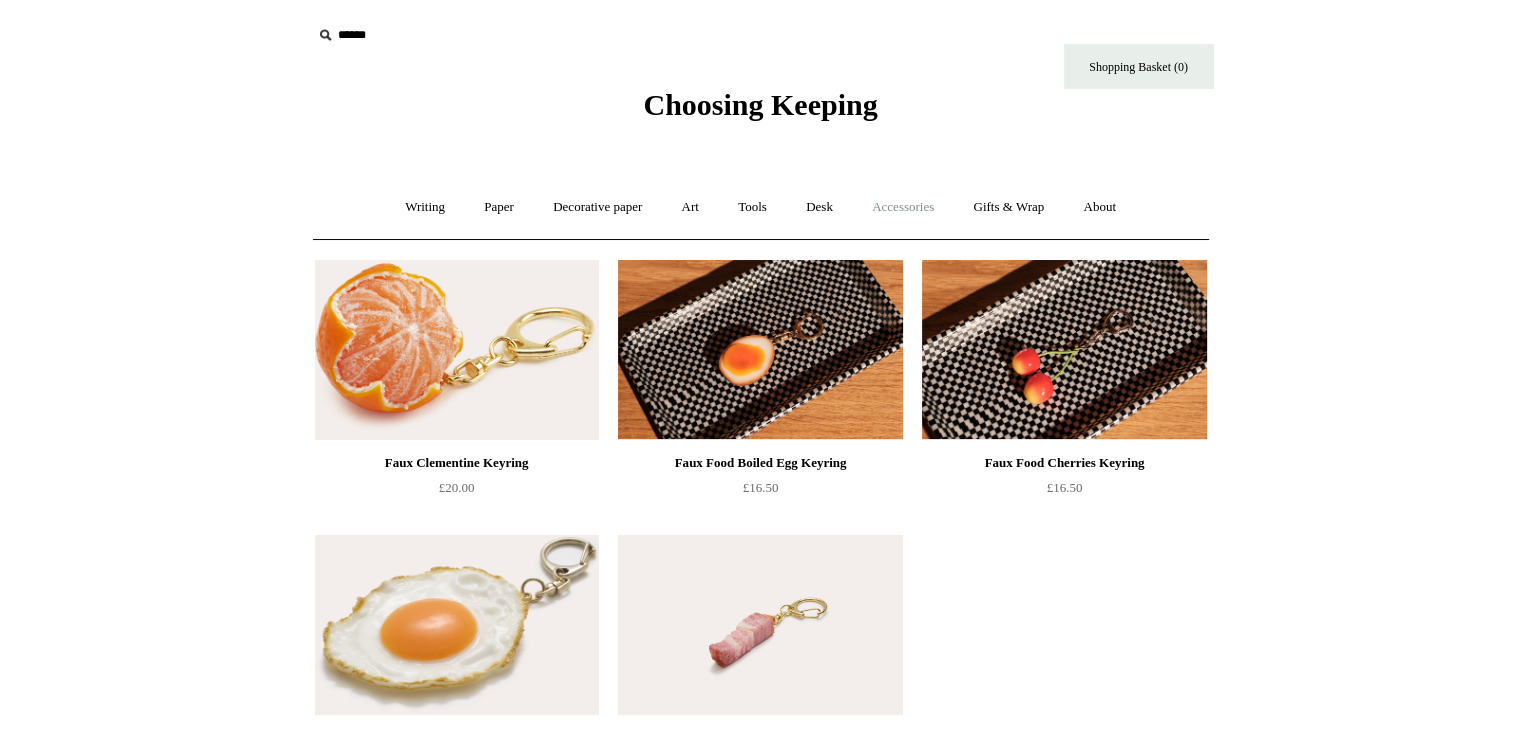 click on "Accessories +" at bounding box center (903, 207) 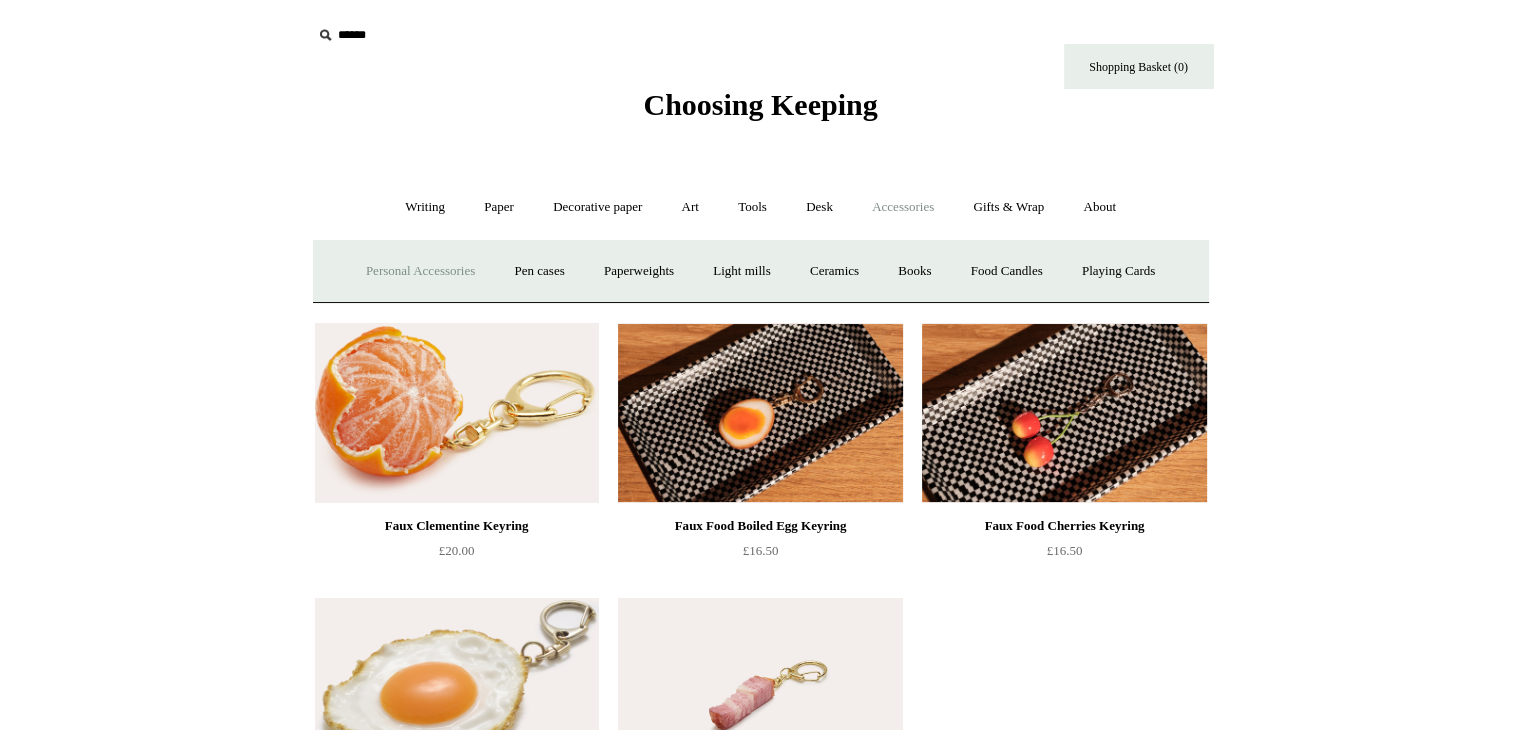 click on "Personal Accessories +" at bounding box center (420, 271) 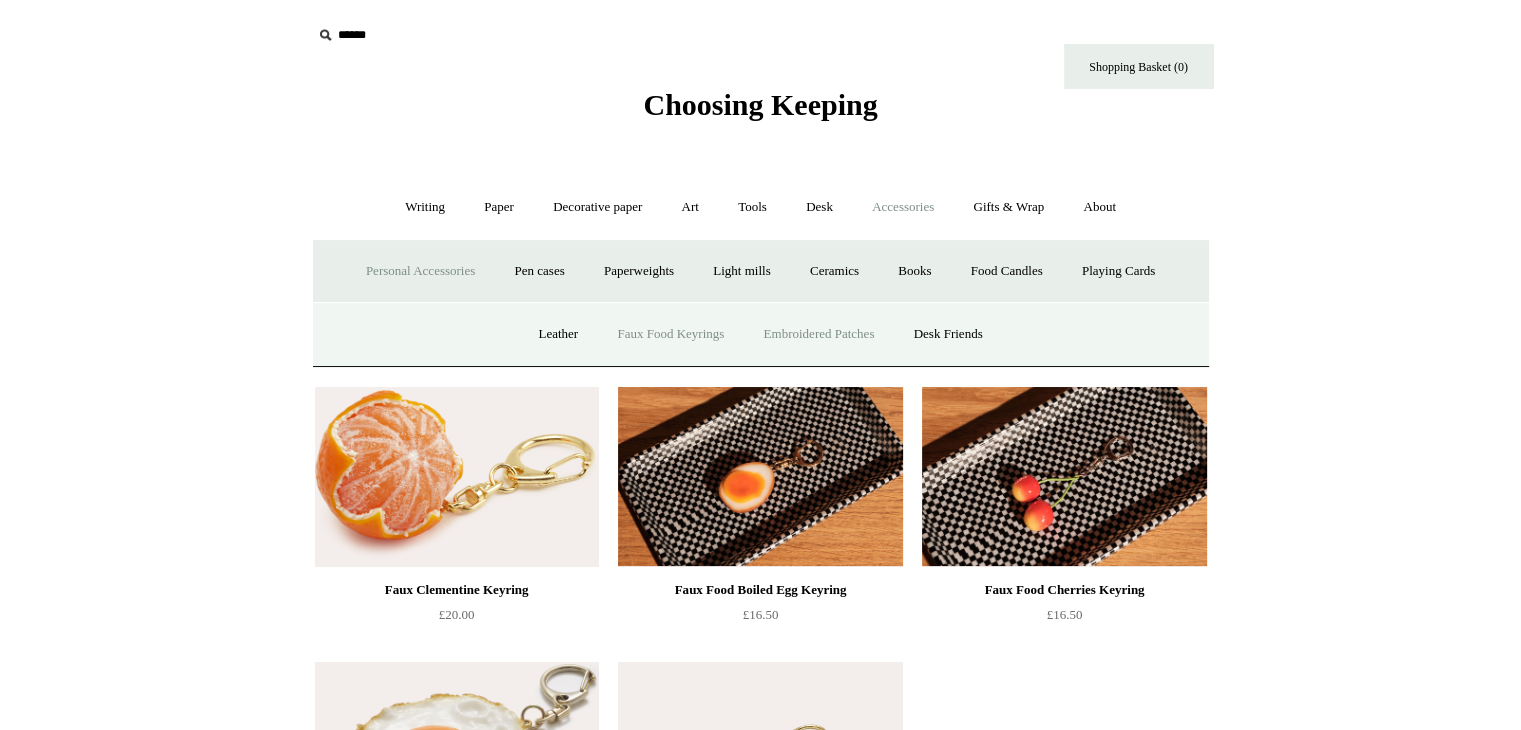 click on "Embroidered Patches" at bounding box center [819, 334] 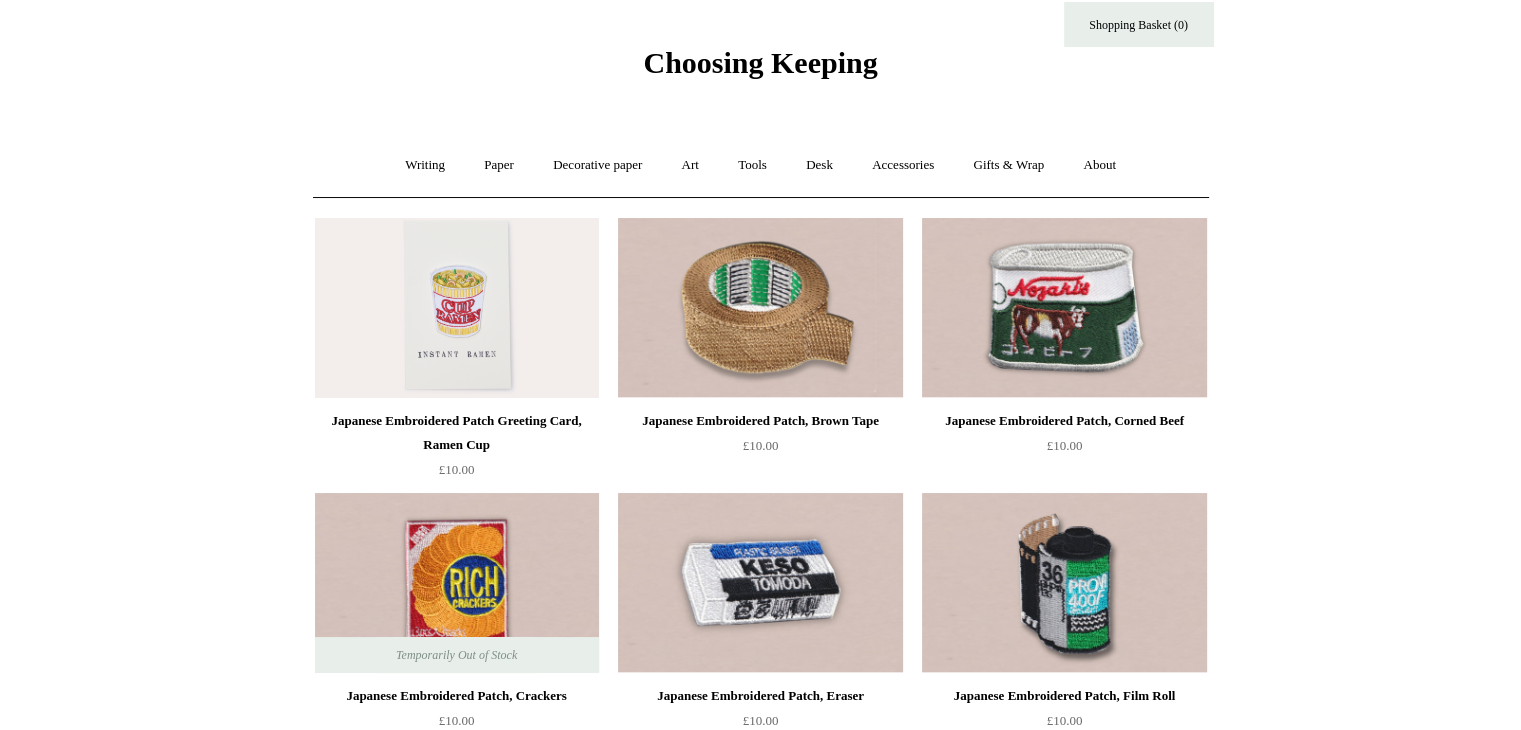 scroll, scrollTop: 0, scrollLeft: 0, axis: both 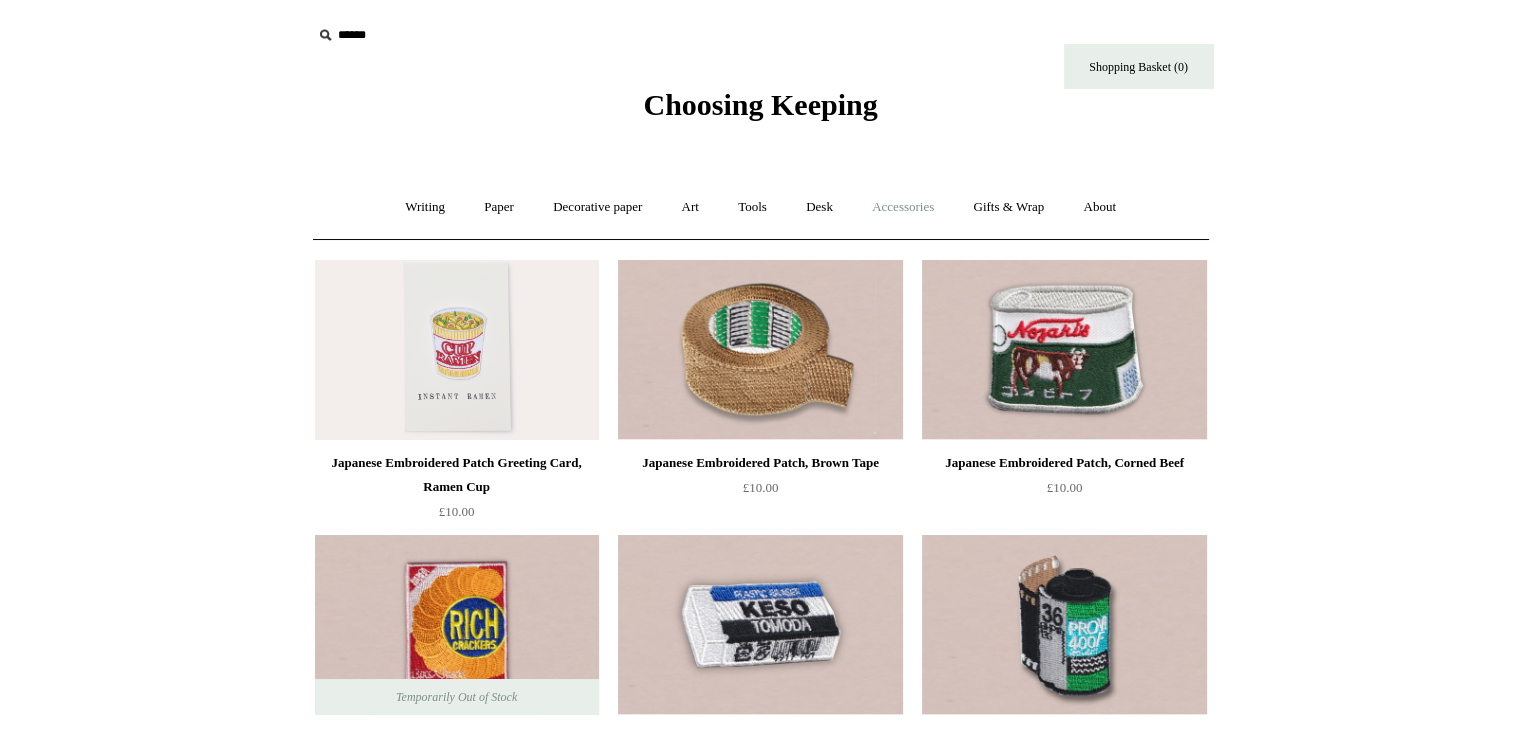 click on "Accessories +" at bounding box center [903, 207] 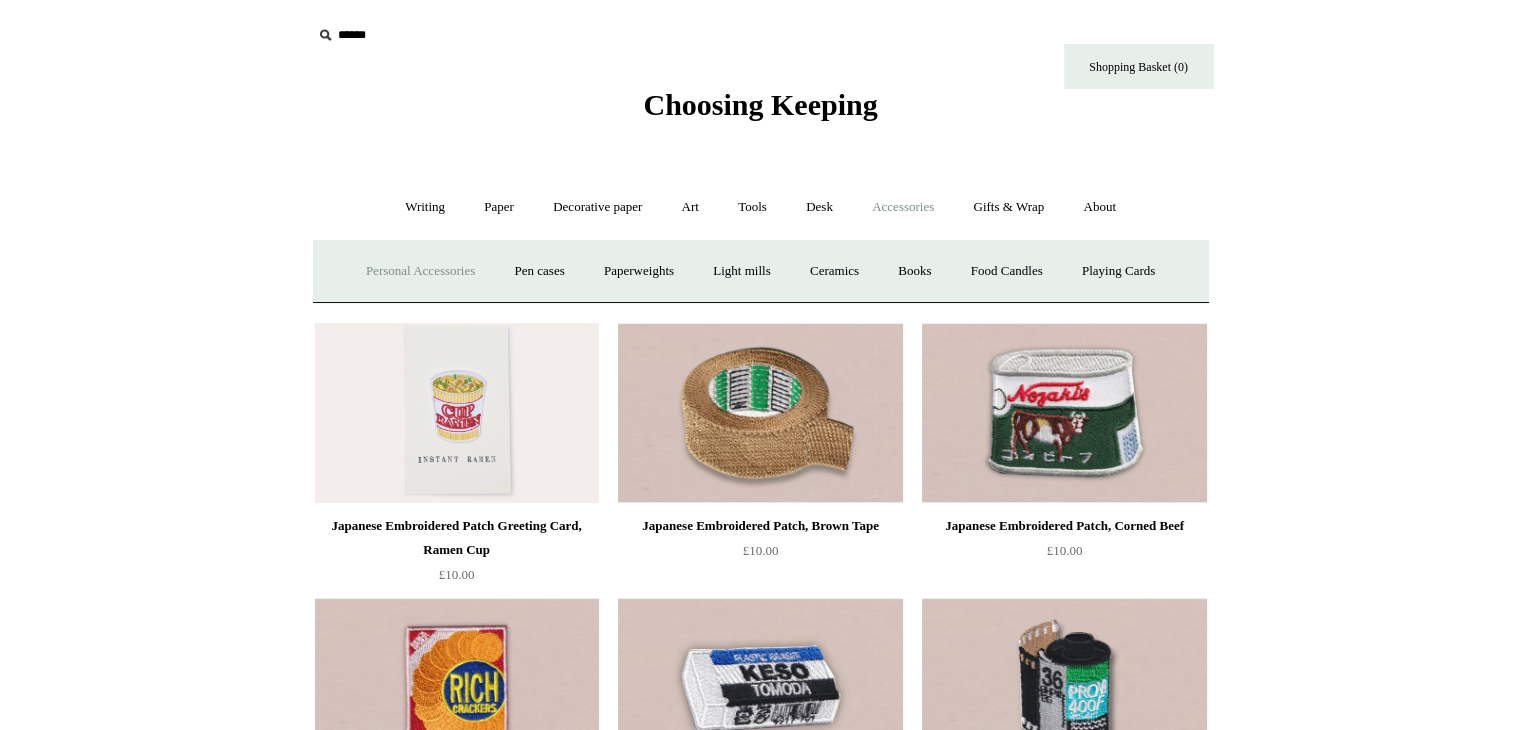 click on "Personal Accessories +" at bounding box center (420, 271) 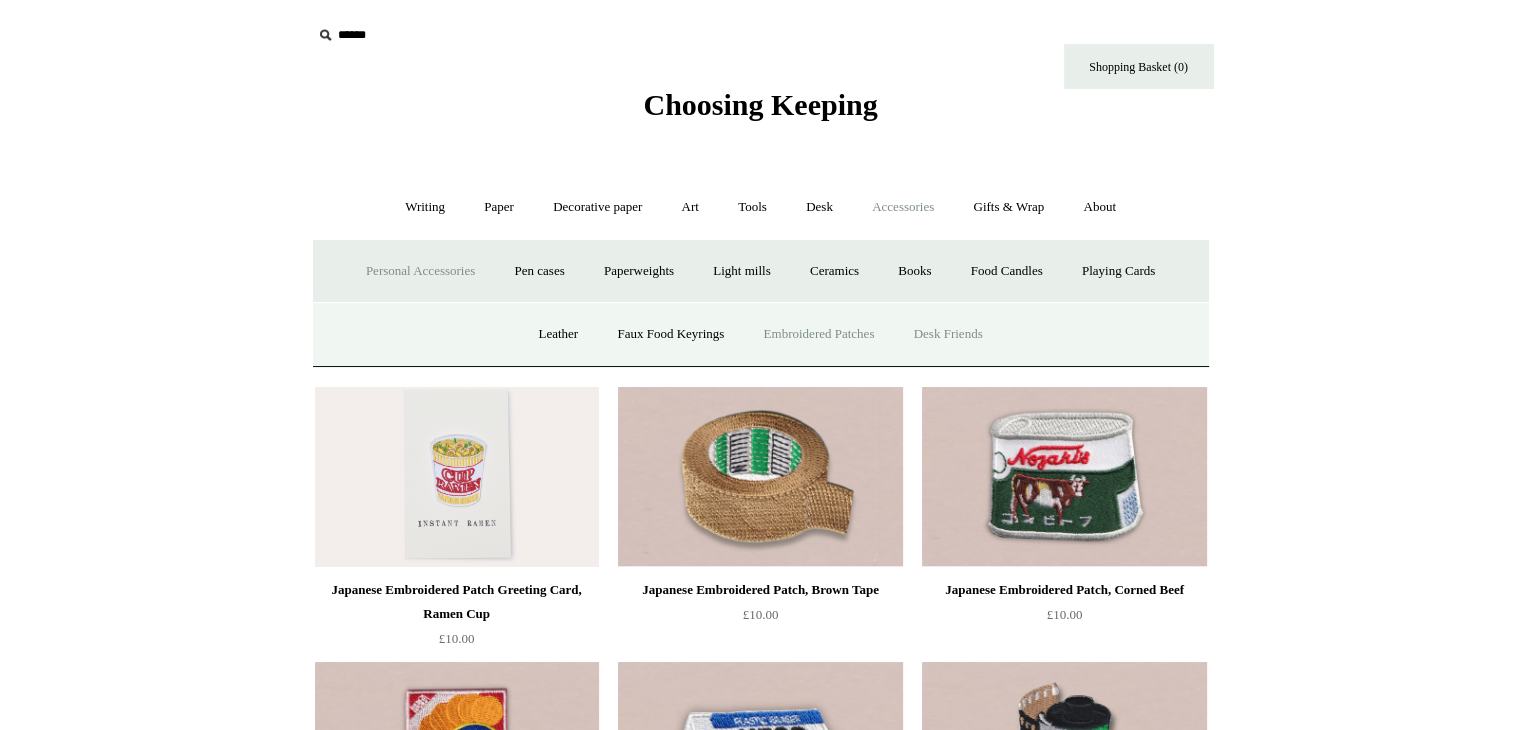 click on "Desk Friends" at bounding box center (948, 334) 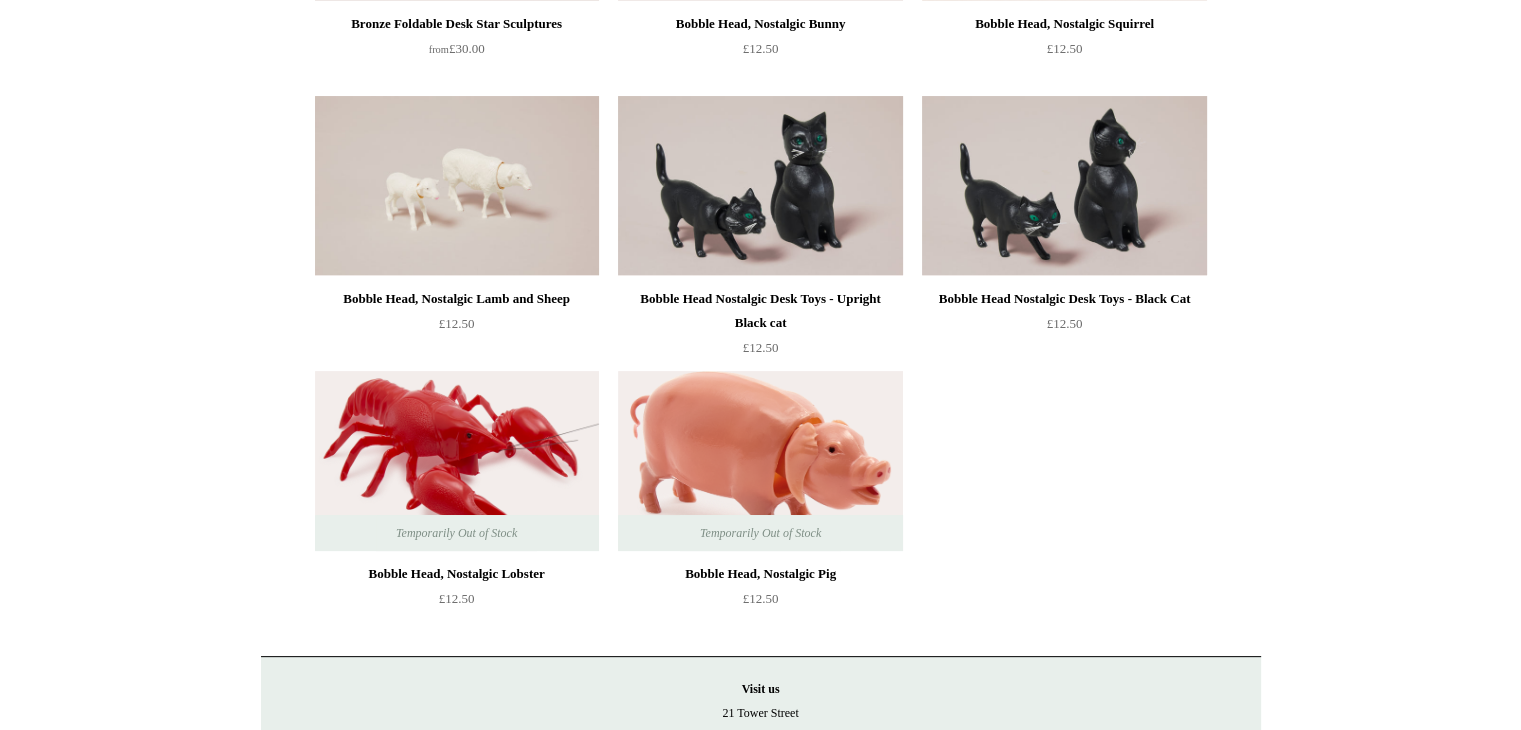 scroll, scrollTop: 94, scrollLeft: 0, axis: vertical 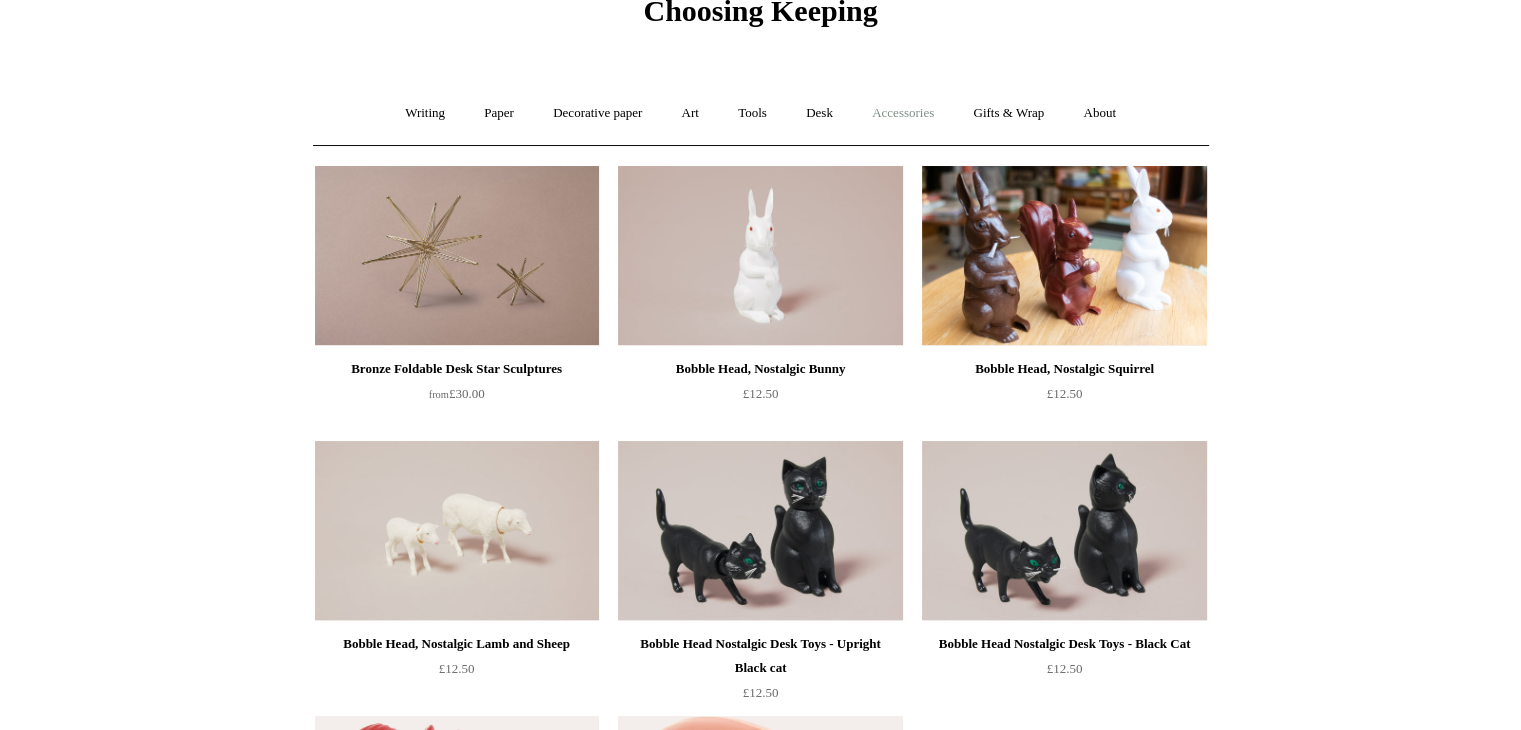 click on "Accessories +" at bounding box center [903, 113] 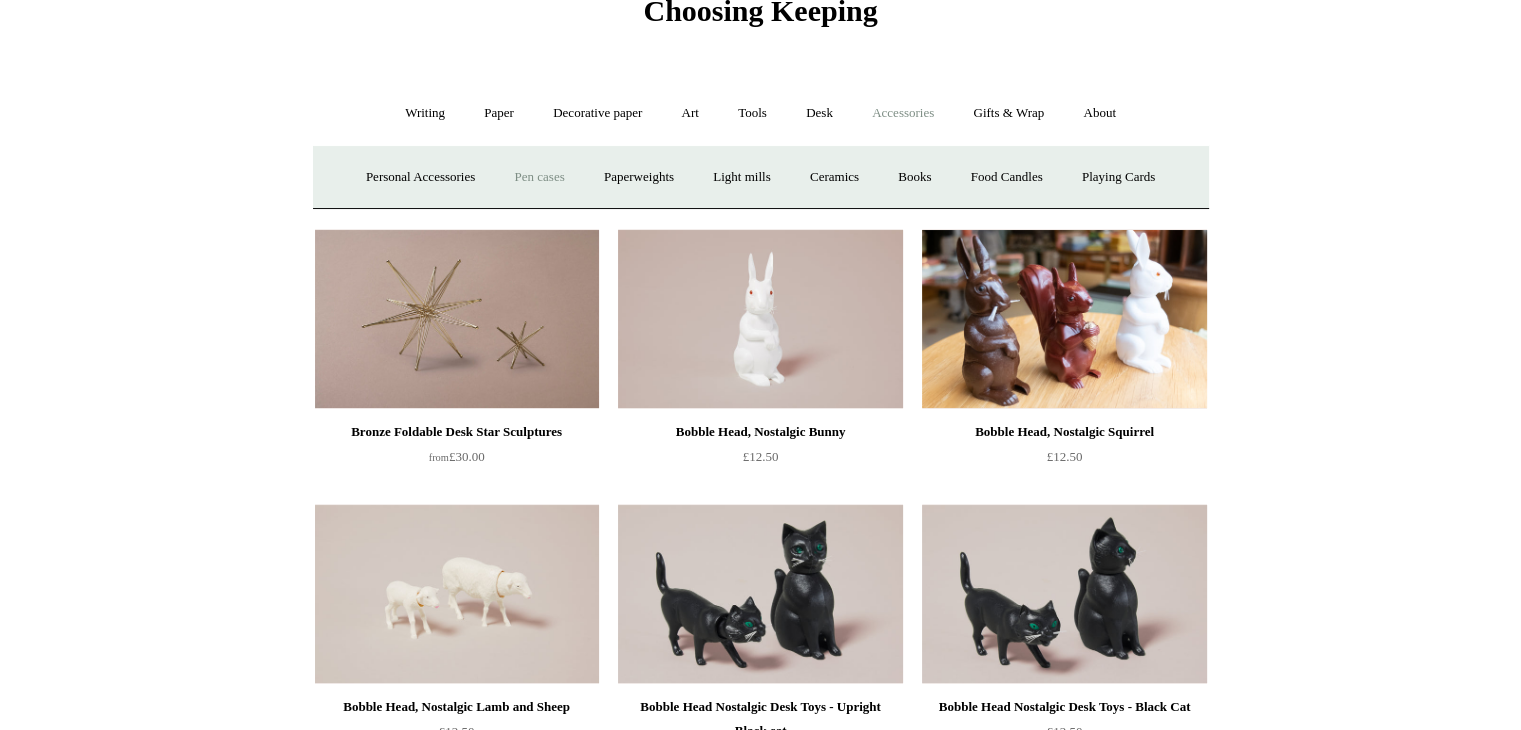 click on "Pen cases" at bounding box center (539, 177) 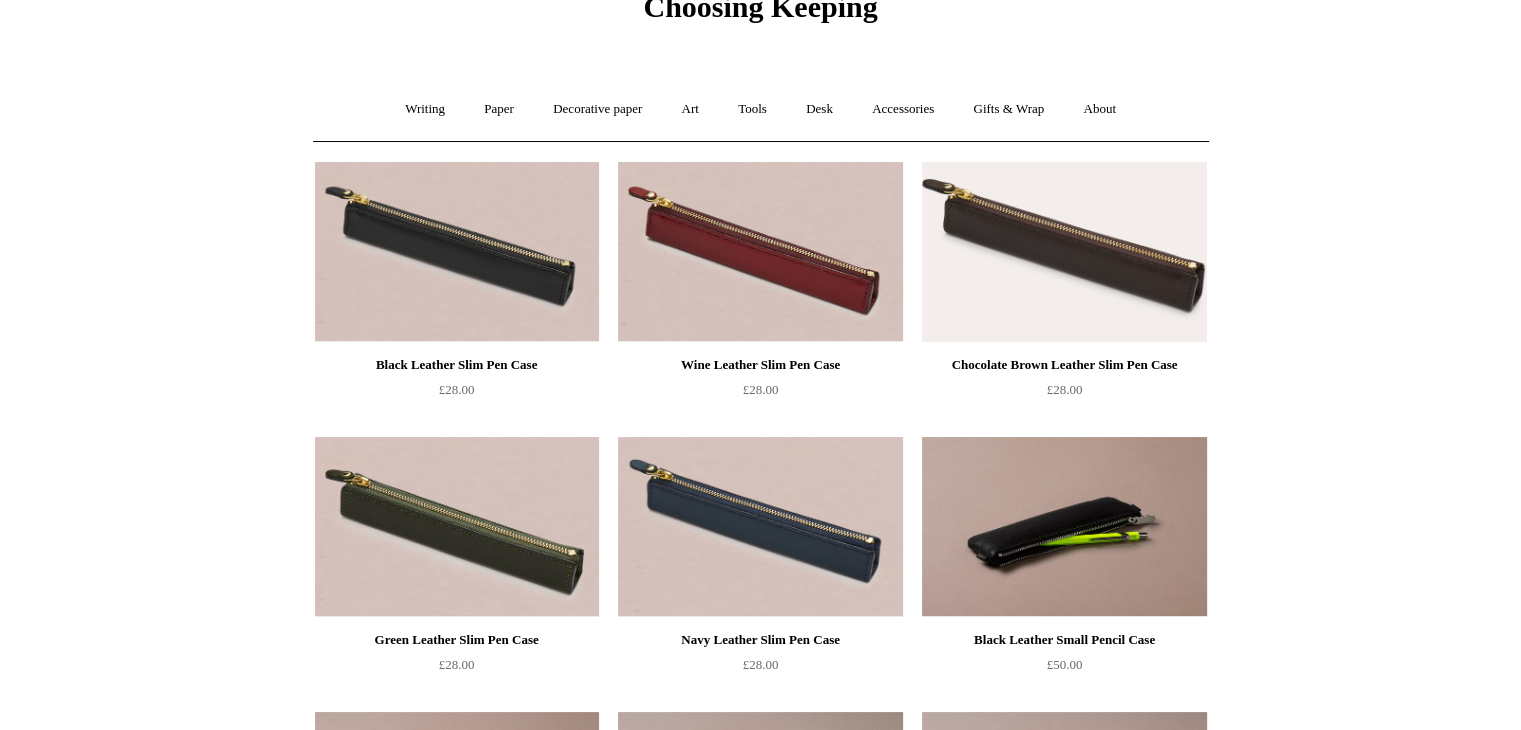 scroll, scrollTop: 0, scrollLeft: 0, axis: both 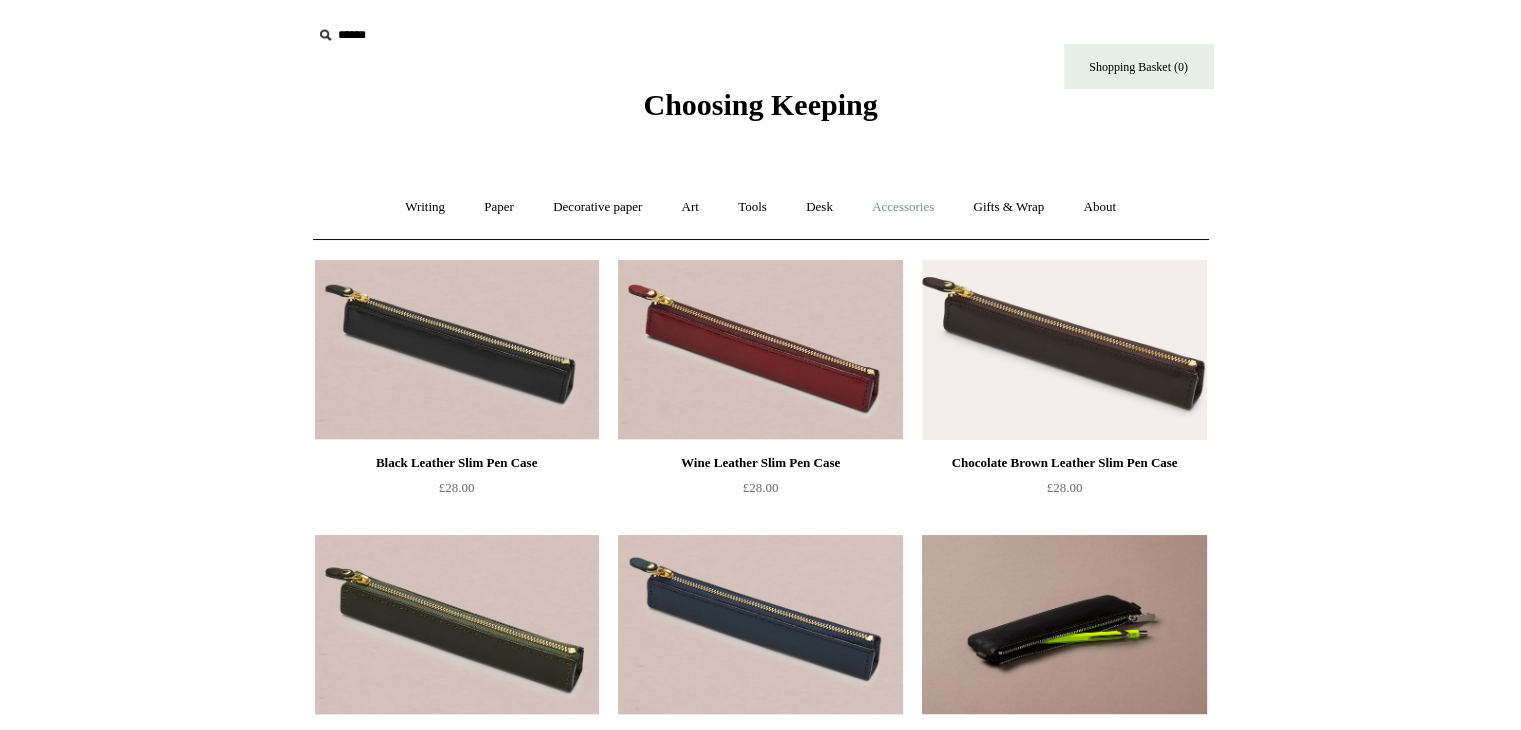 click on "Accessories +" at bounding box center [903, 207] 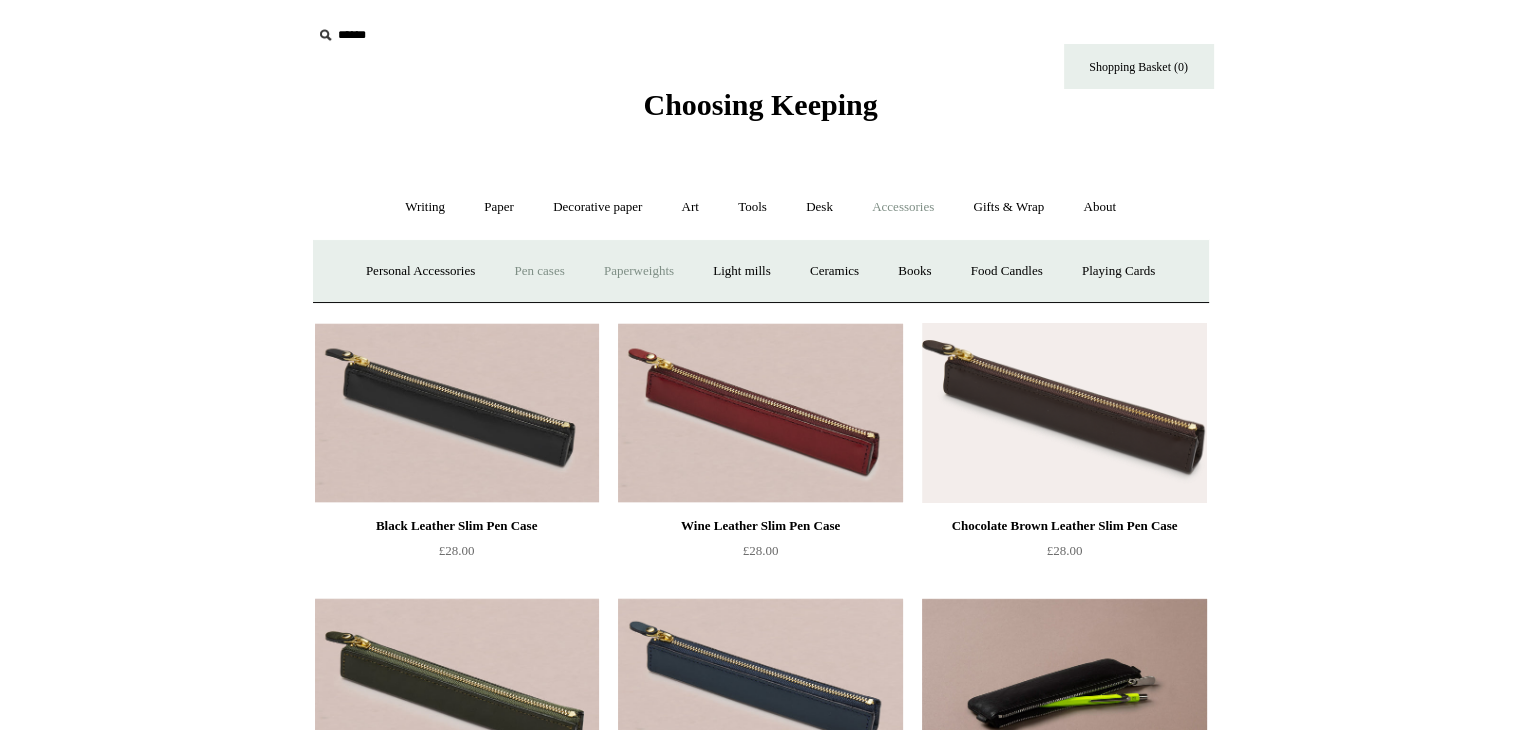 click on "Paperweights +" at bounding box center (639, 271) 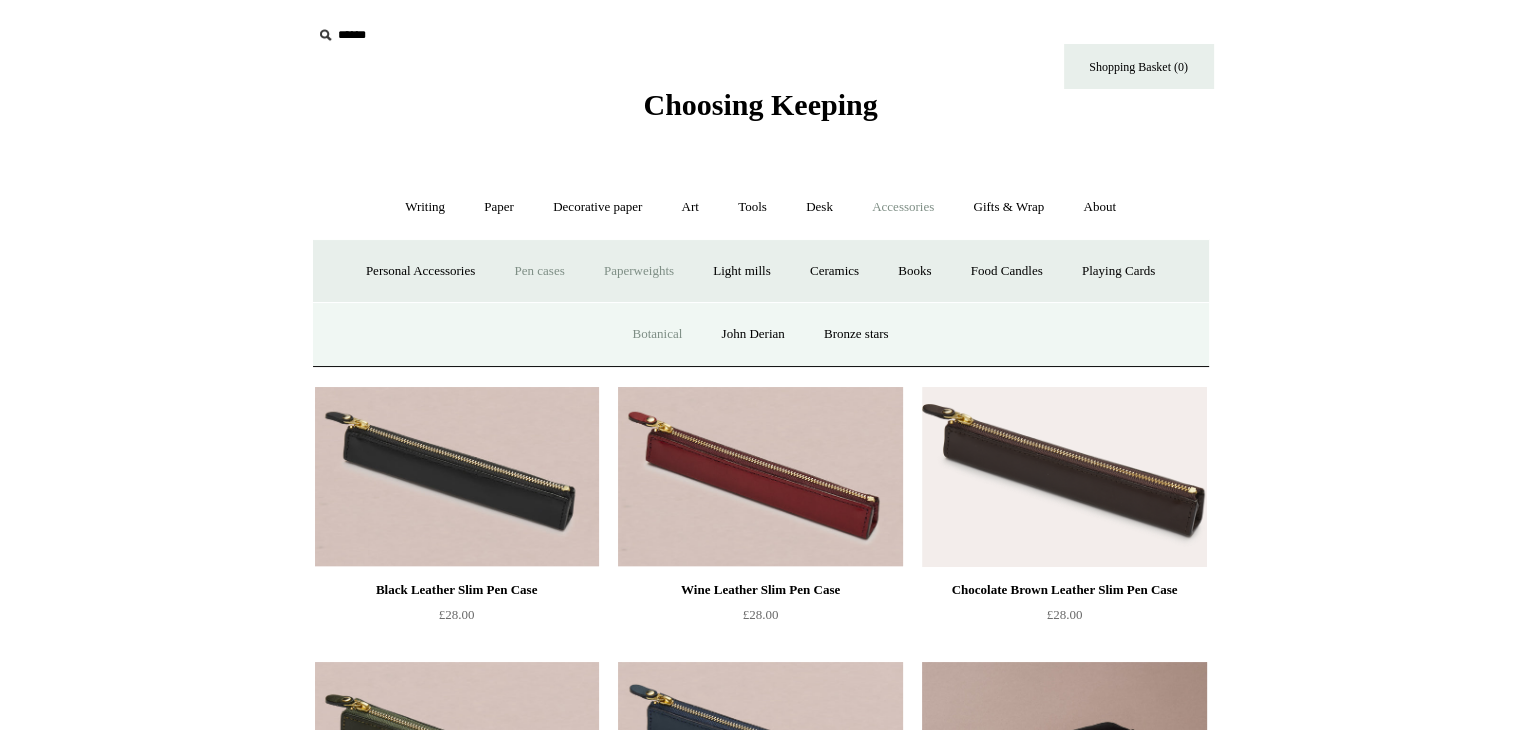 click on "Botanical" at bounding box center [657, 334] 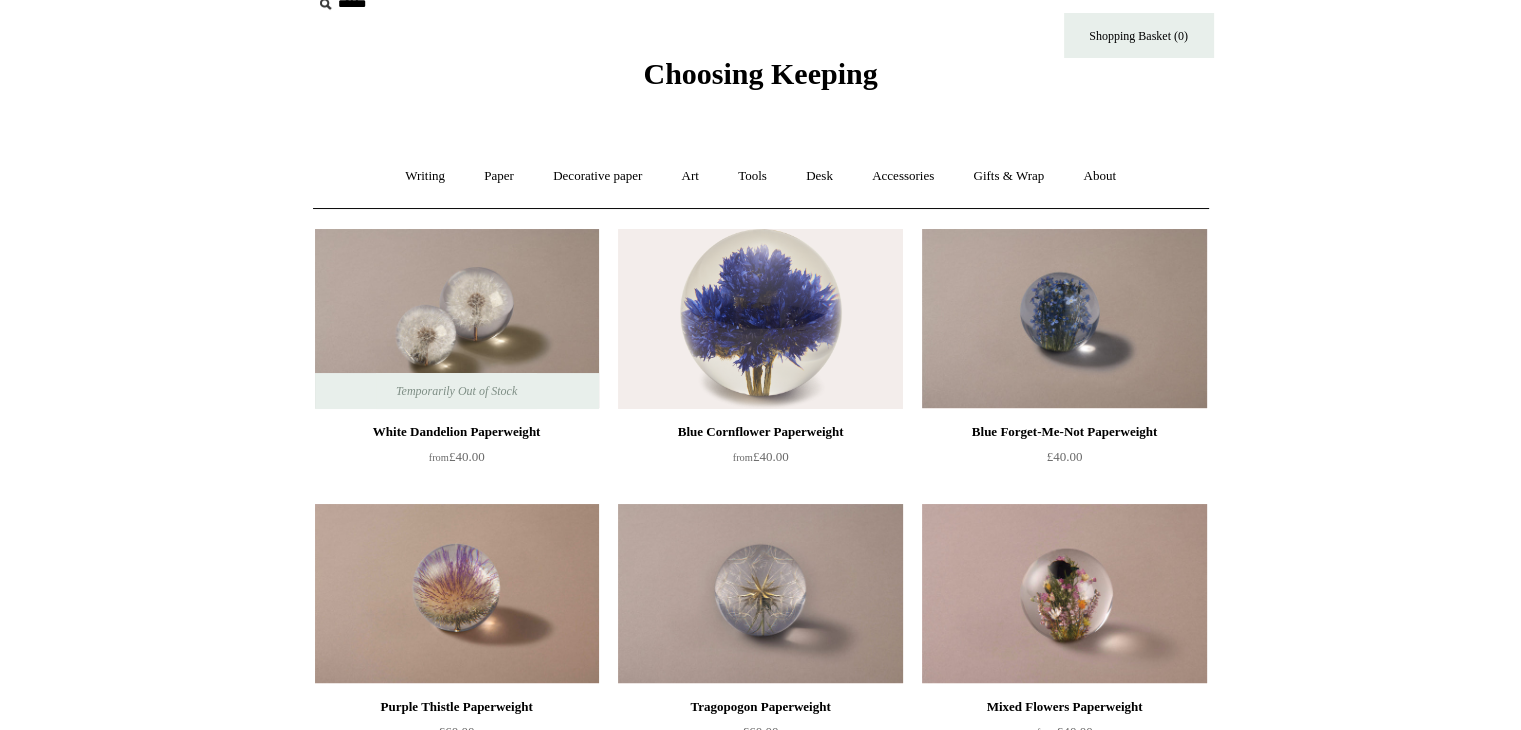 scroll, scrollTop: 0, scrollLeft: 0, axis: both 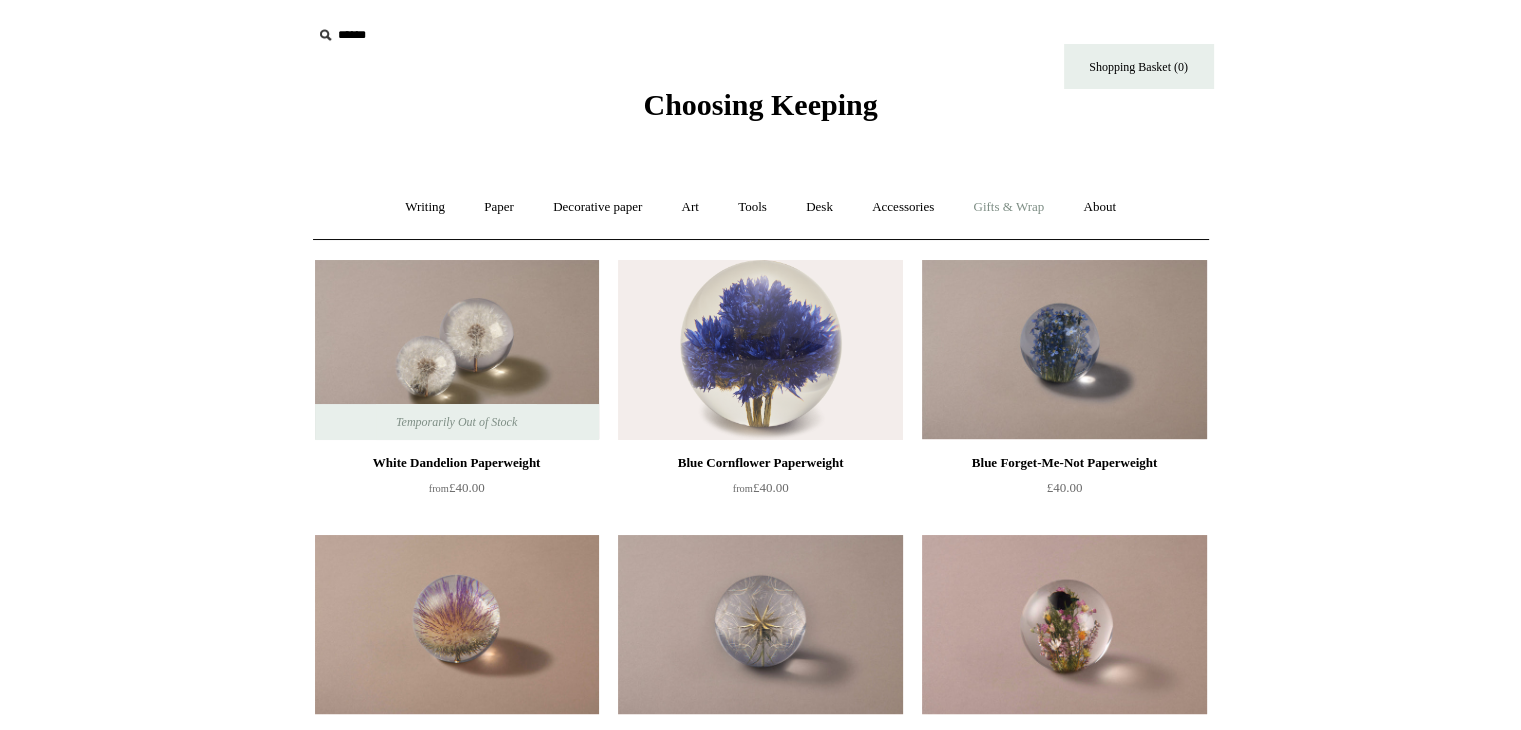 click on "Gifts & Wrap +" at bounding box center [1008, 207] 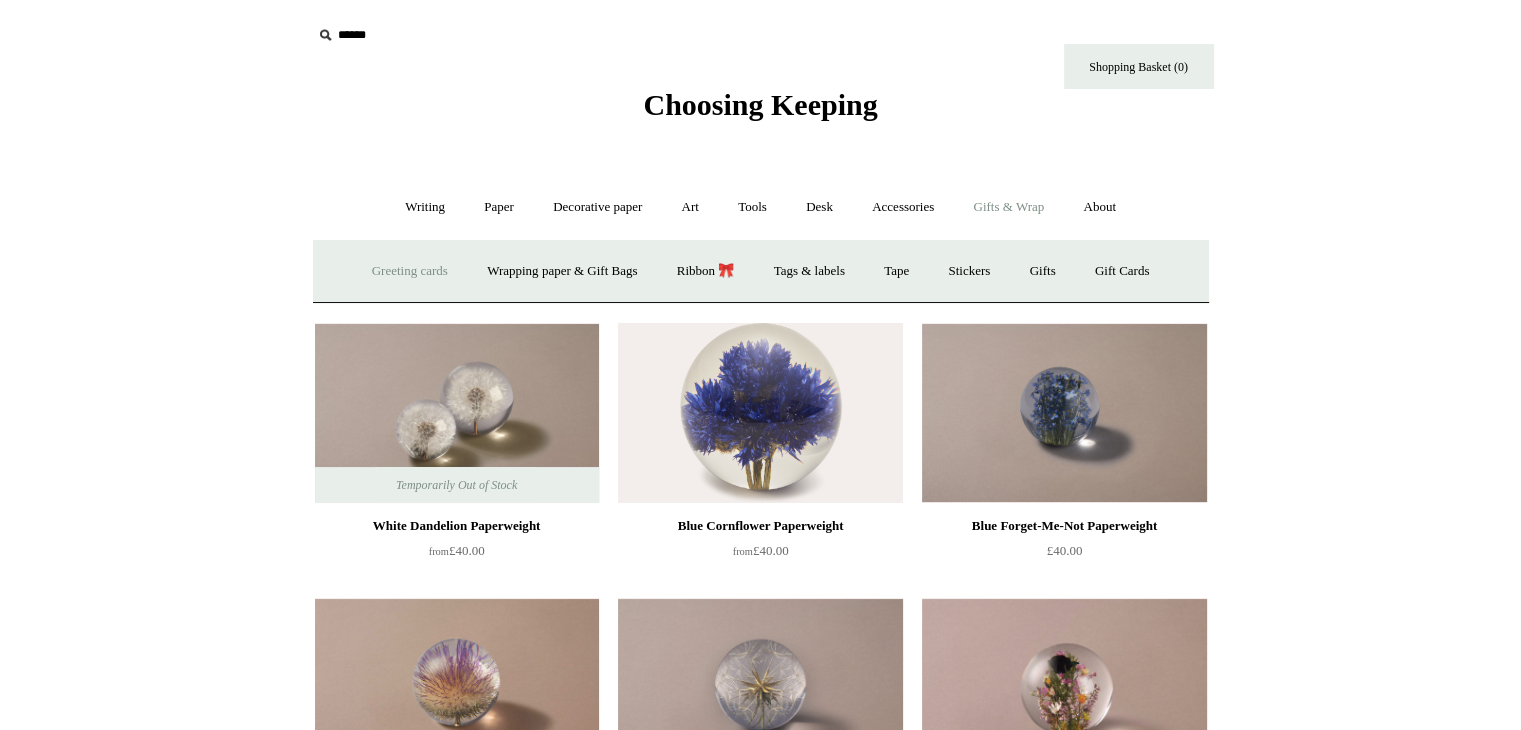 click on "Greeting cards +" at bounding box center [410, 271] 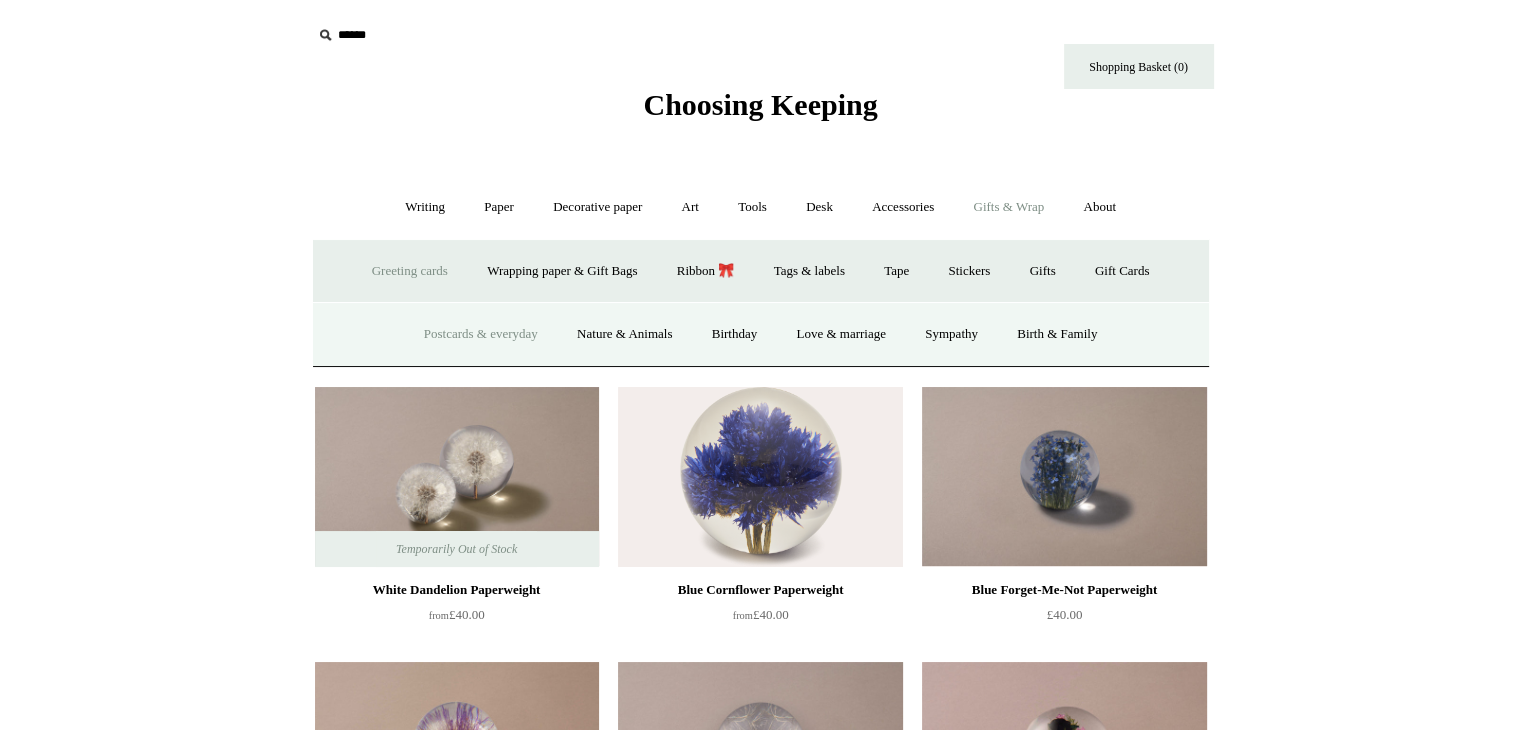 click on "Postcards & everyday" at bounding box center [481, 334] 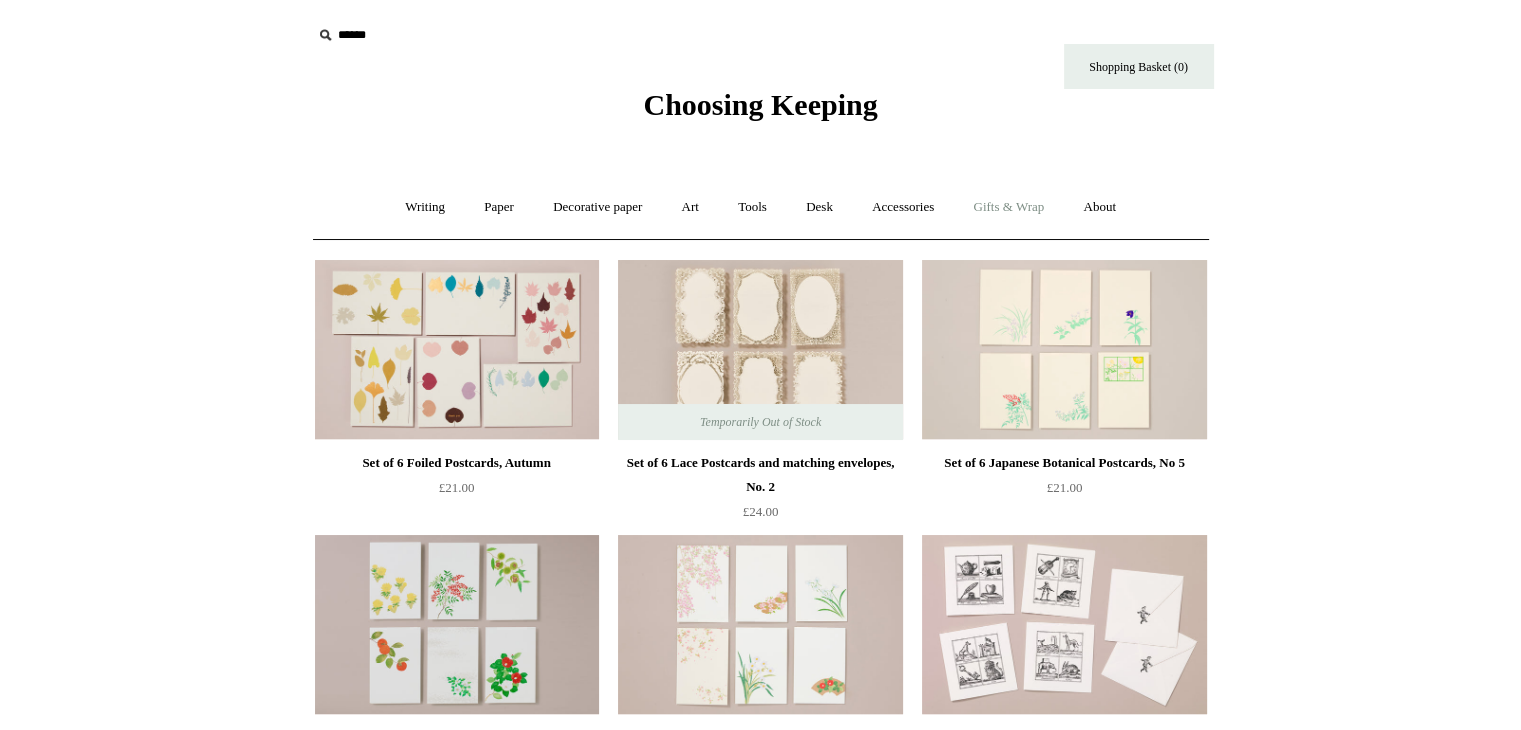scroll, scrollTop: 0, scrollLeft: 0, axis: both 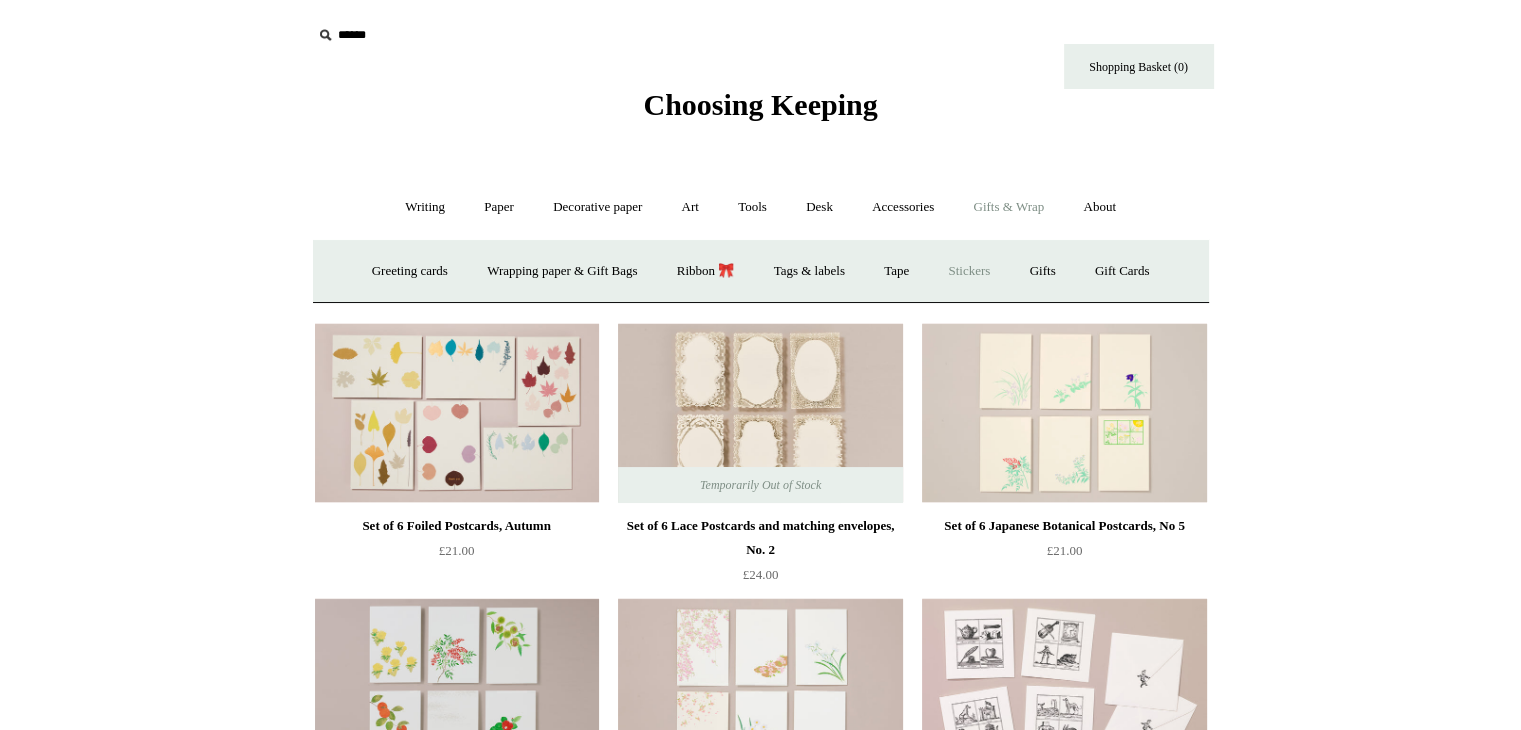 click on "Stickers" at bounding box center [969, 271] 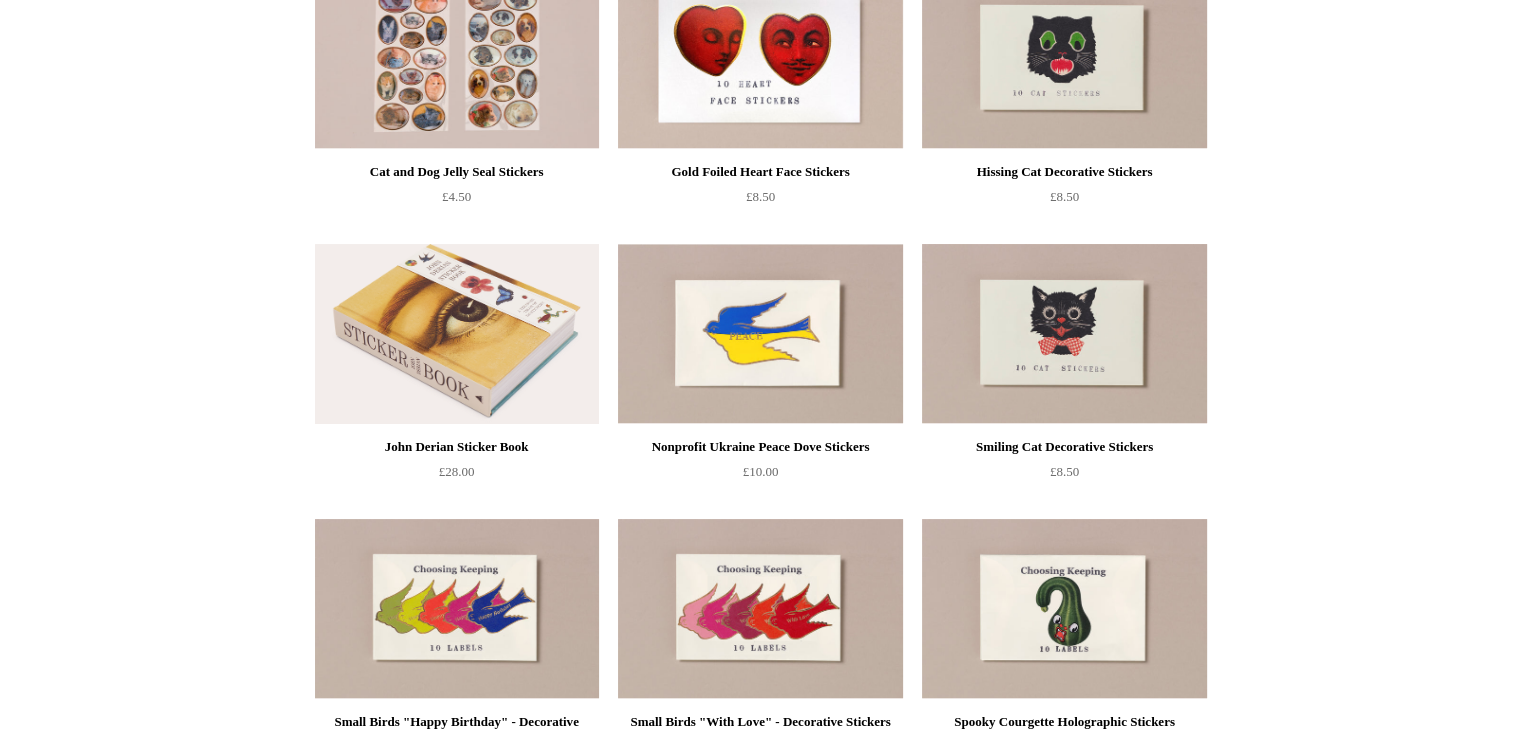 scroll, scrollTop: 0, scrollLeft: 0, axis: both 